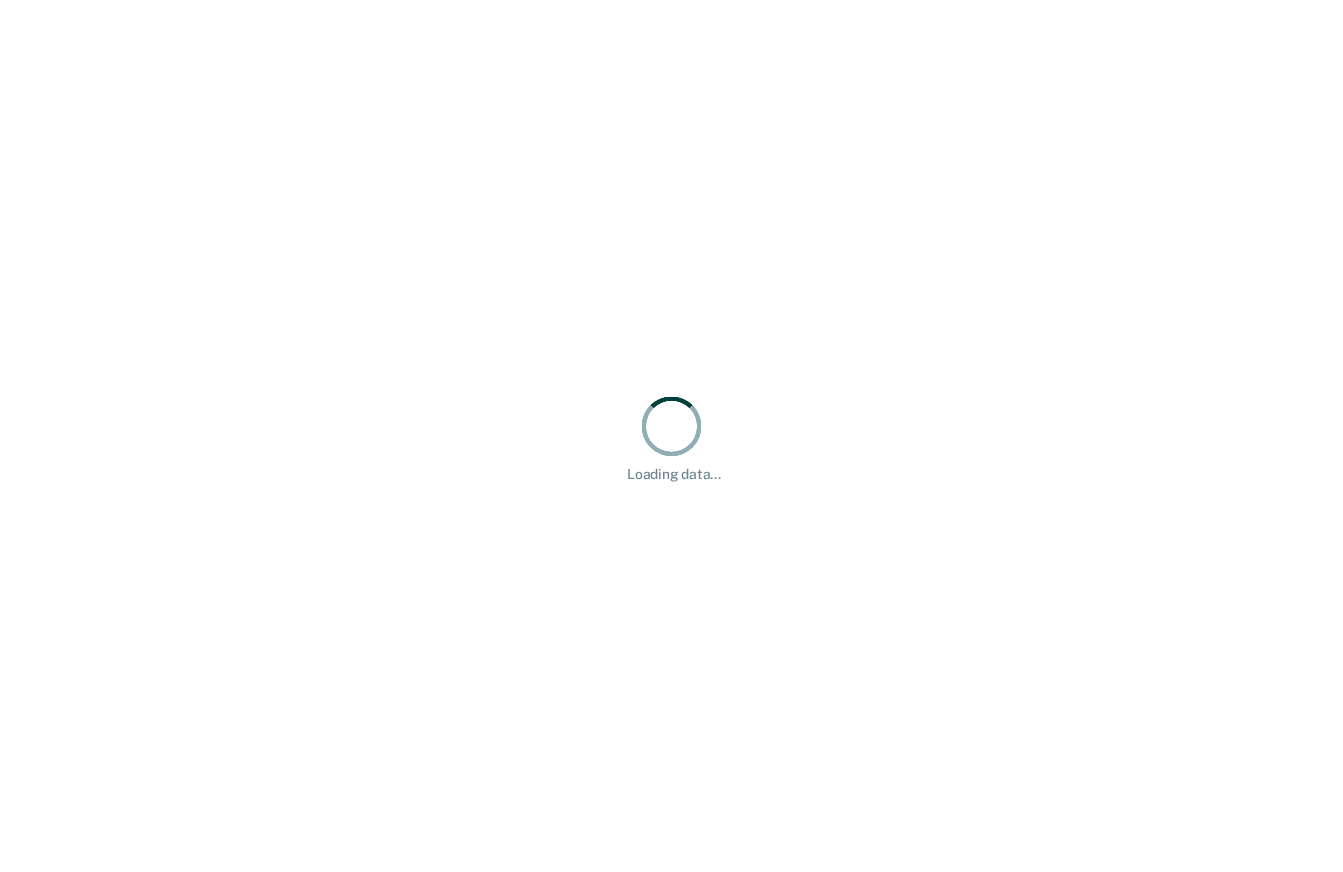 scroll, scrollTop: 0, scrollLeft: 0, axis: both 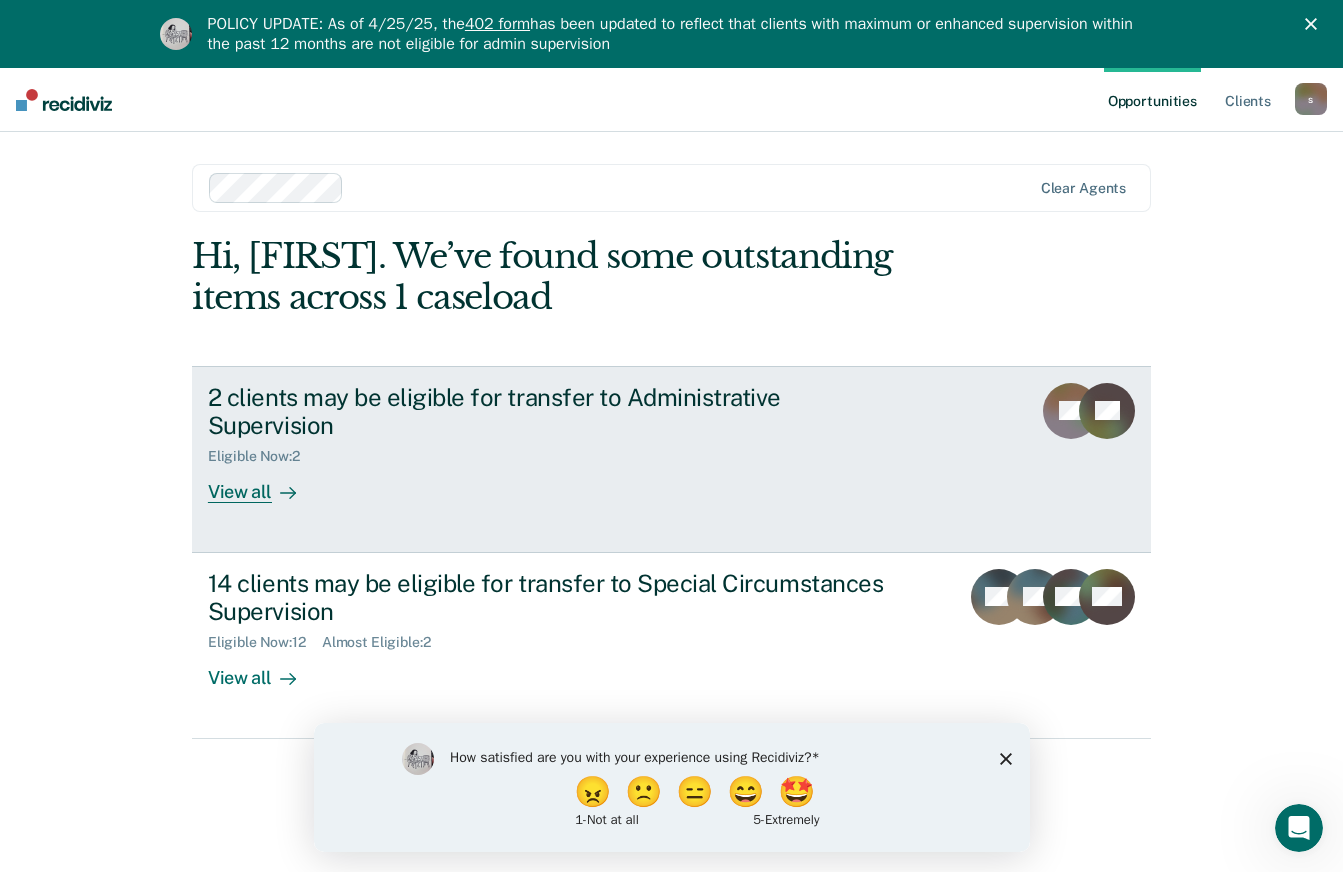 click 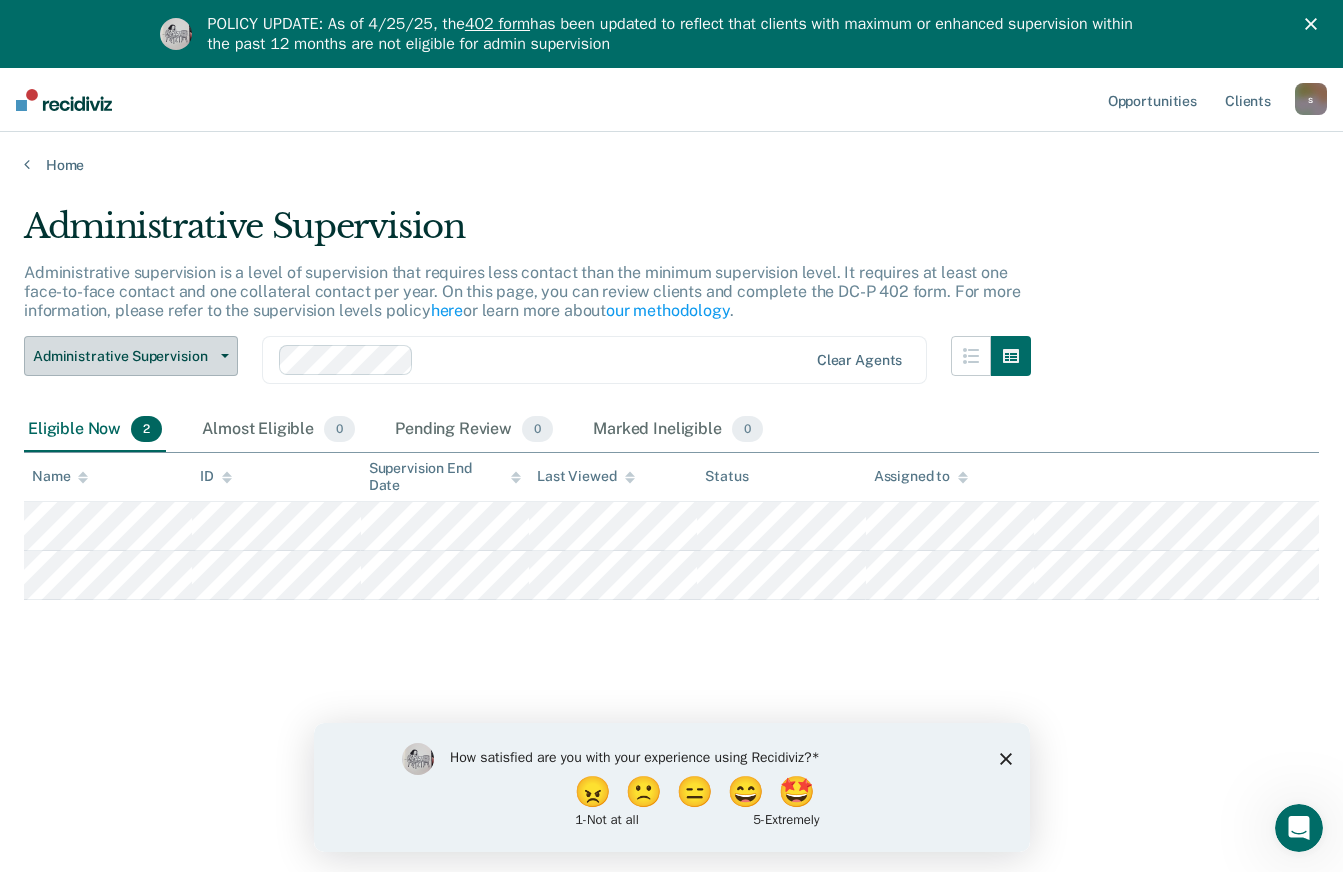 click 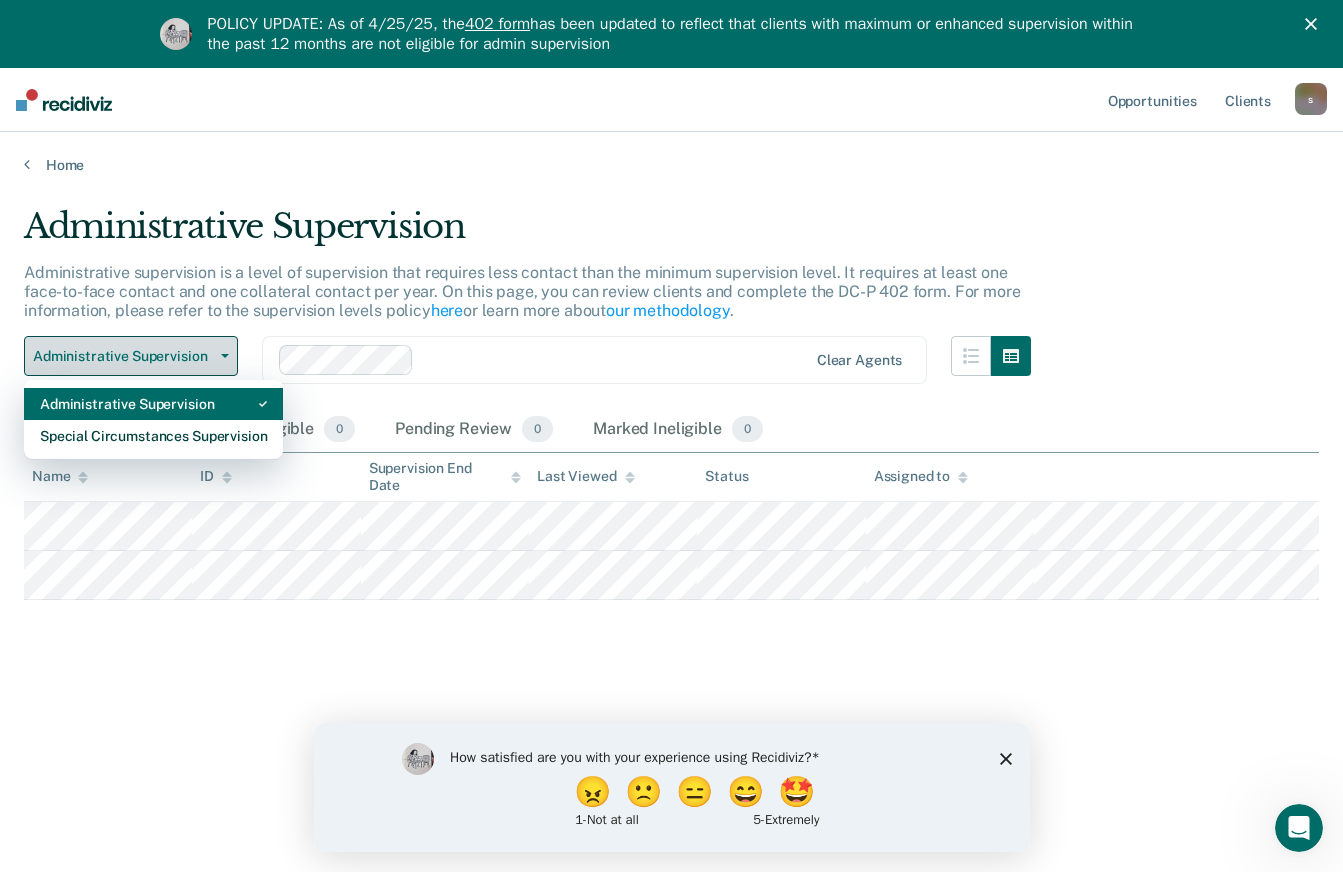 click on "Special Circumstances Supervision" at bounding box center (153, 436) 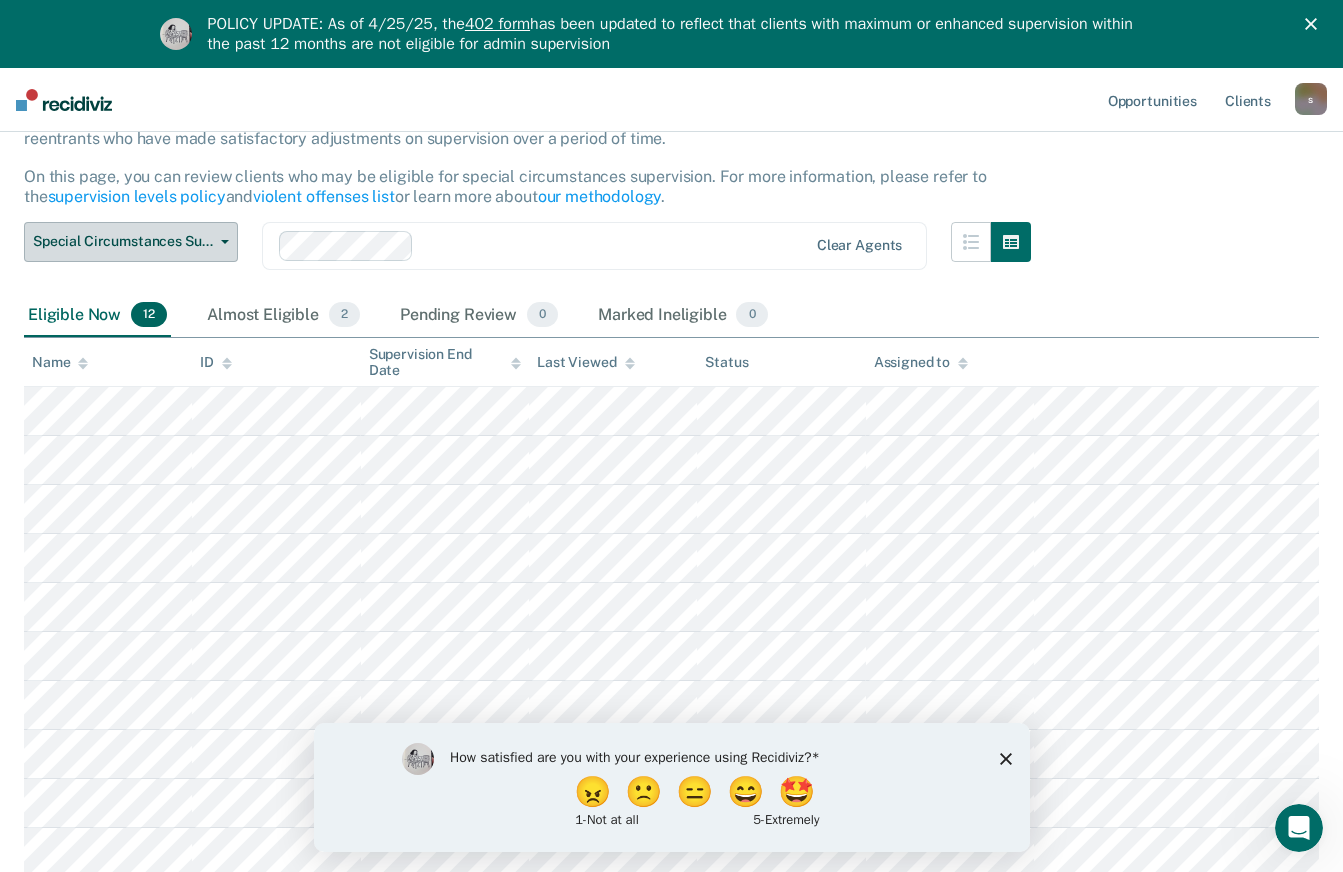 scroll, scrollTop: 176, scrollLeft: 0, axis: vertical 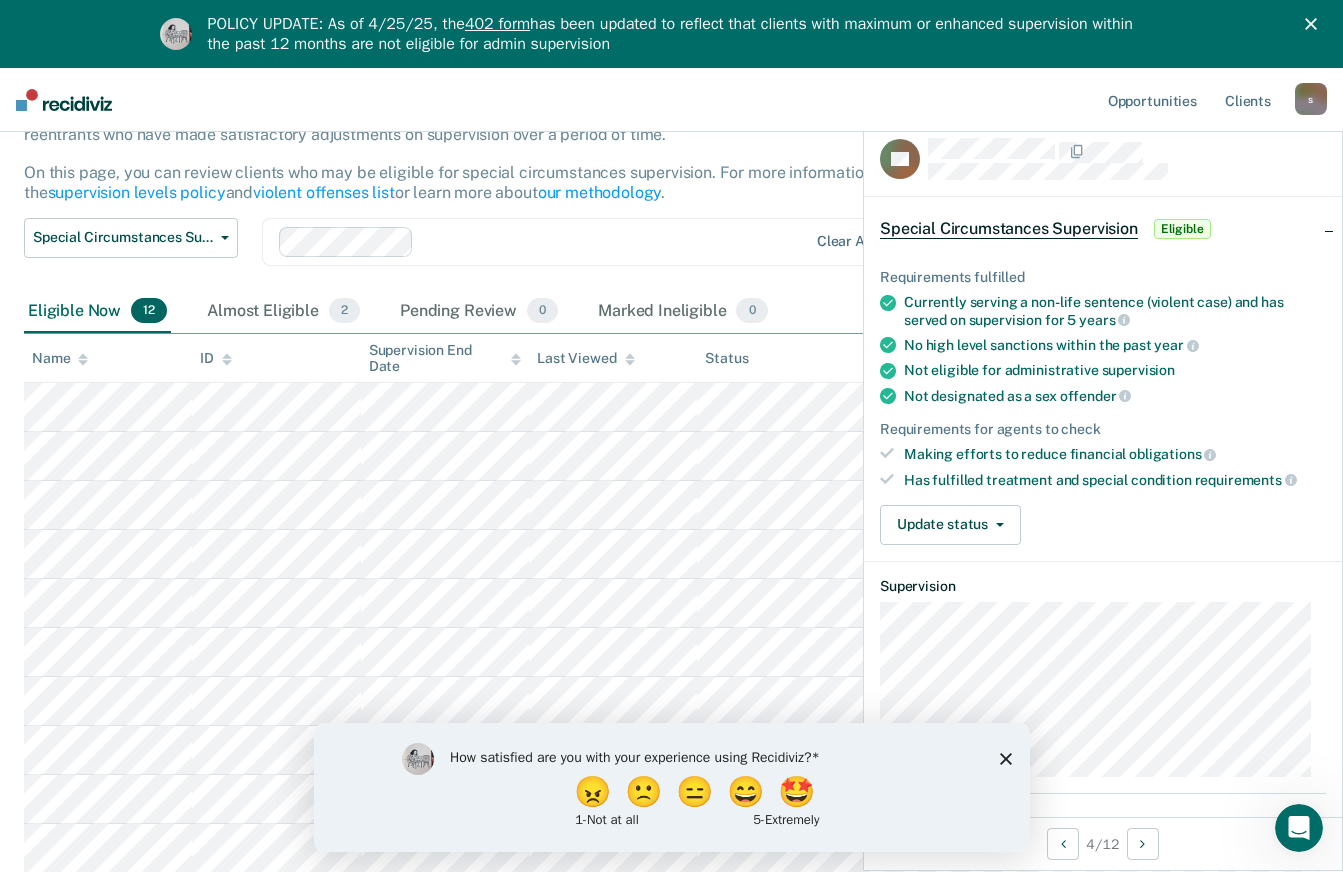 click on "Making efforts to reduce financial   obligations" at bounding box center [1103, 454] 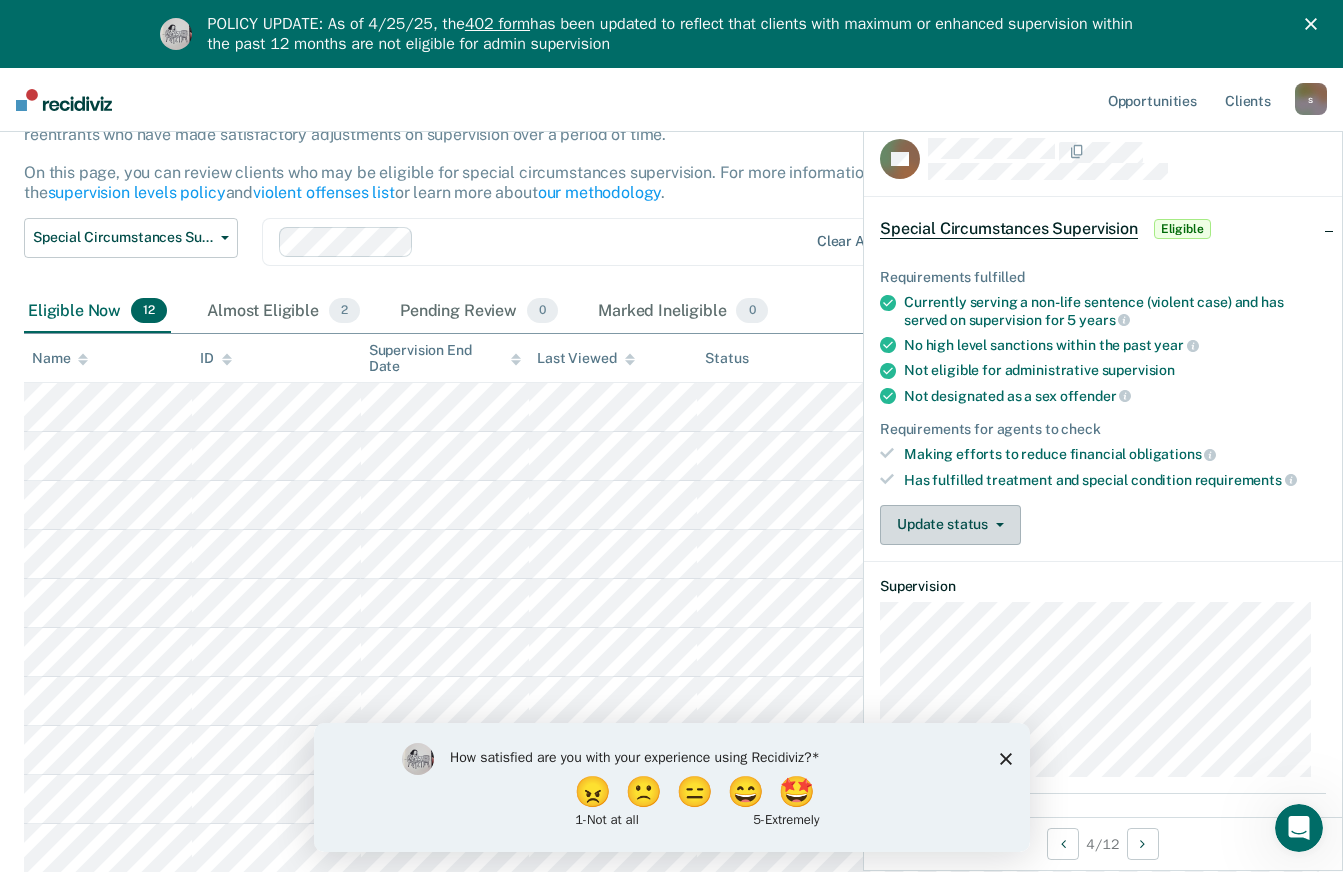 click at bounding box center [996, 525] 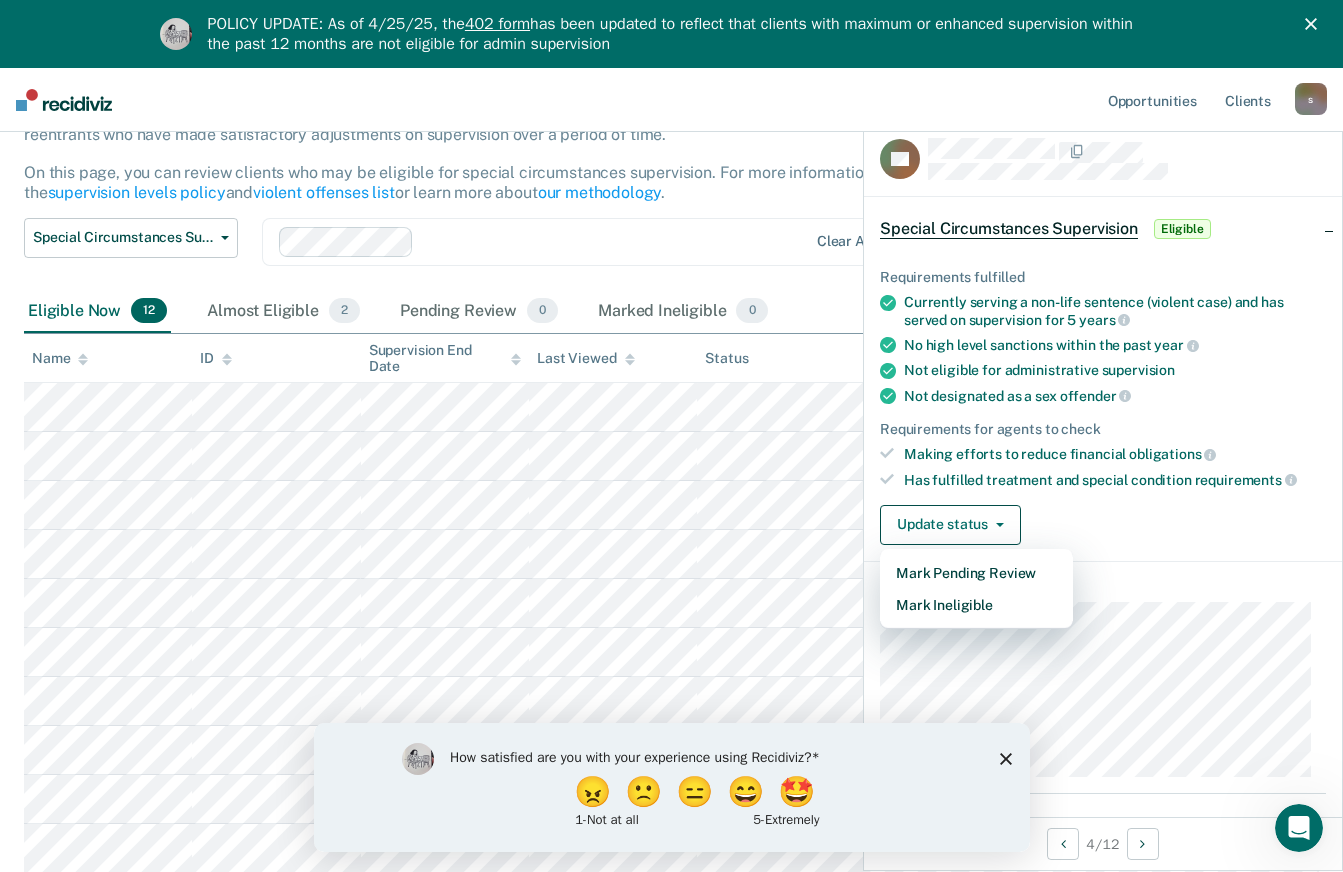 click on "Update status Mark Pending Review Mark Ineligible" at bounding box center [1103, 525] 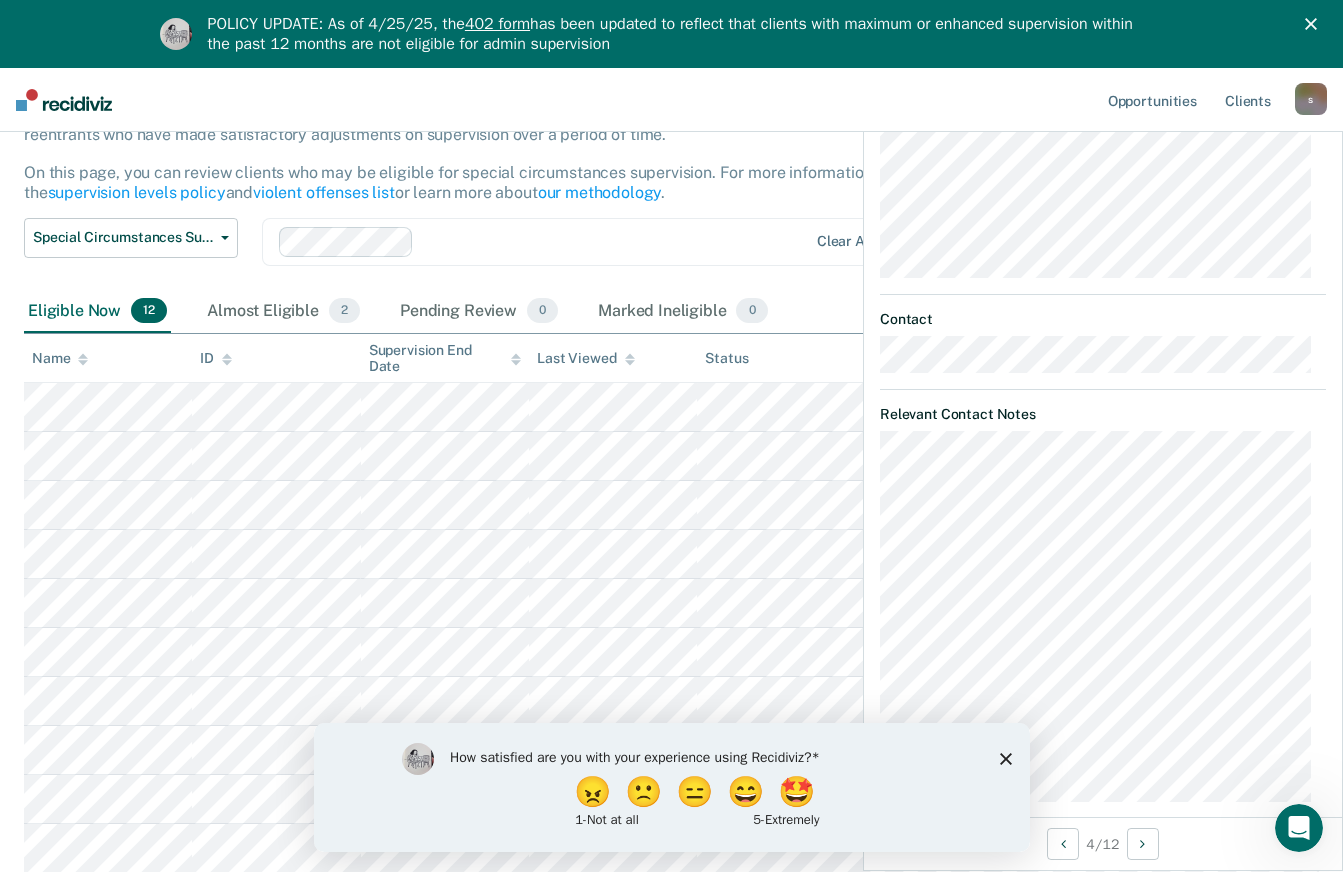 scroll, scrollTop: 501, scrollLeft: 0, axis: vertical 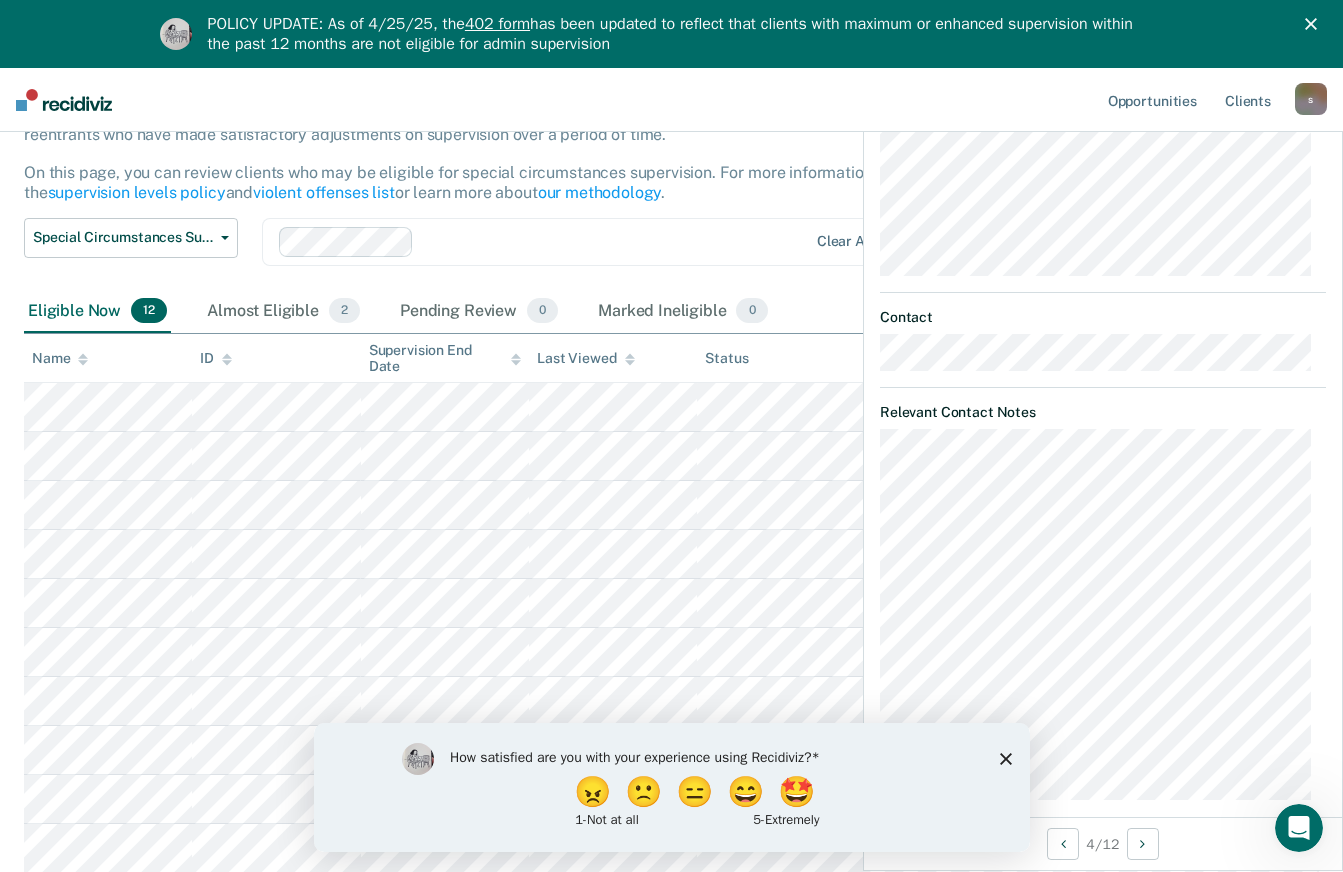 click 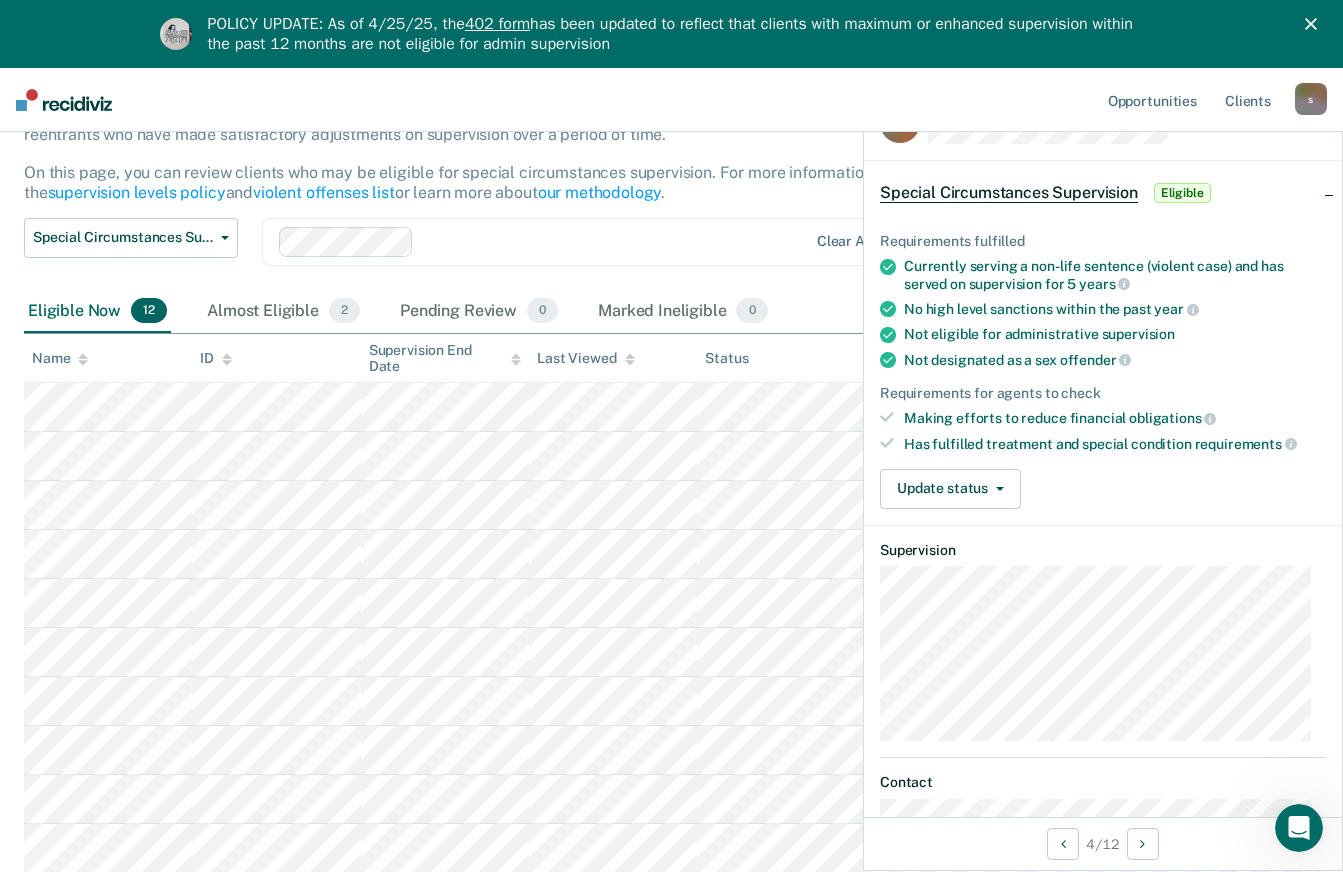scroll, scrollTop: 0, scrollLeft: 0, axis: both 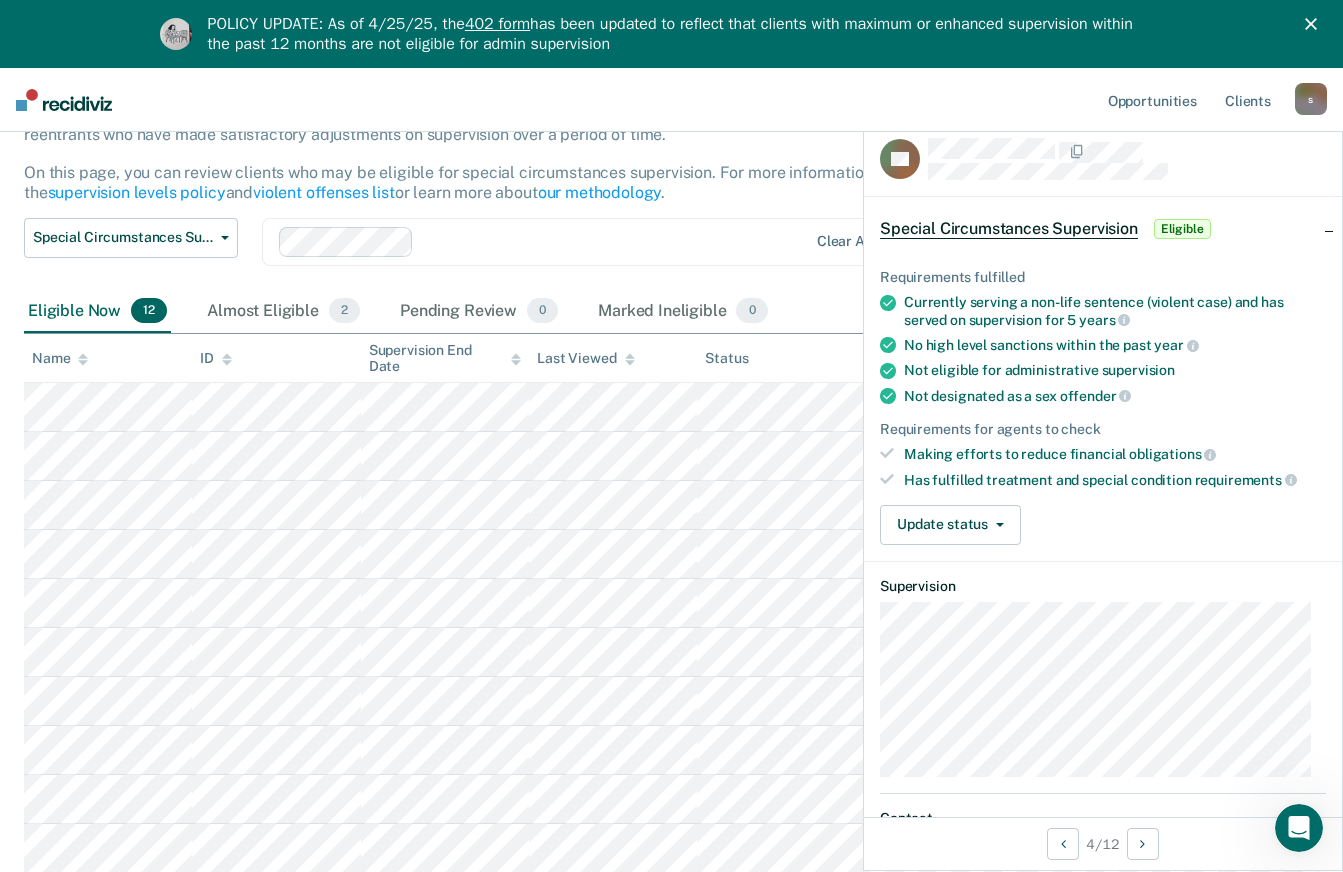 click on "Special Circumstances Supervision" at bounding box center (1009, 229) 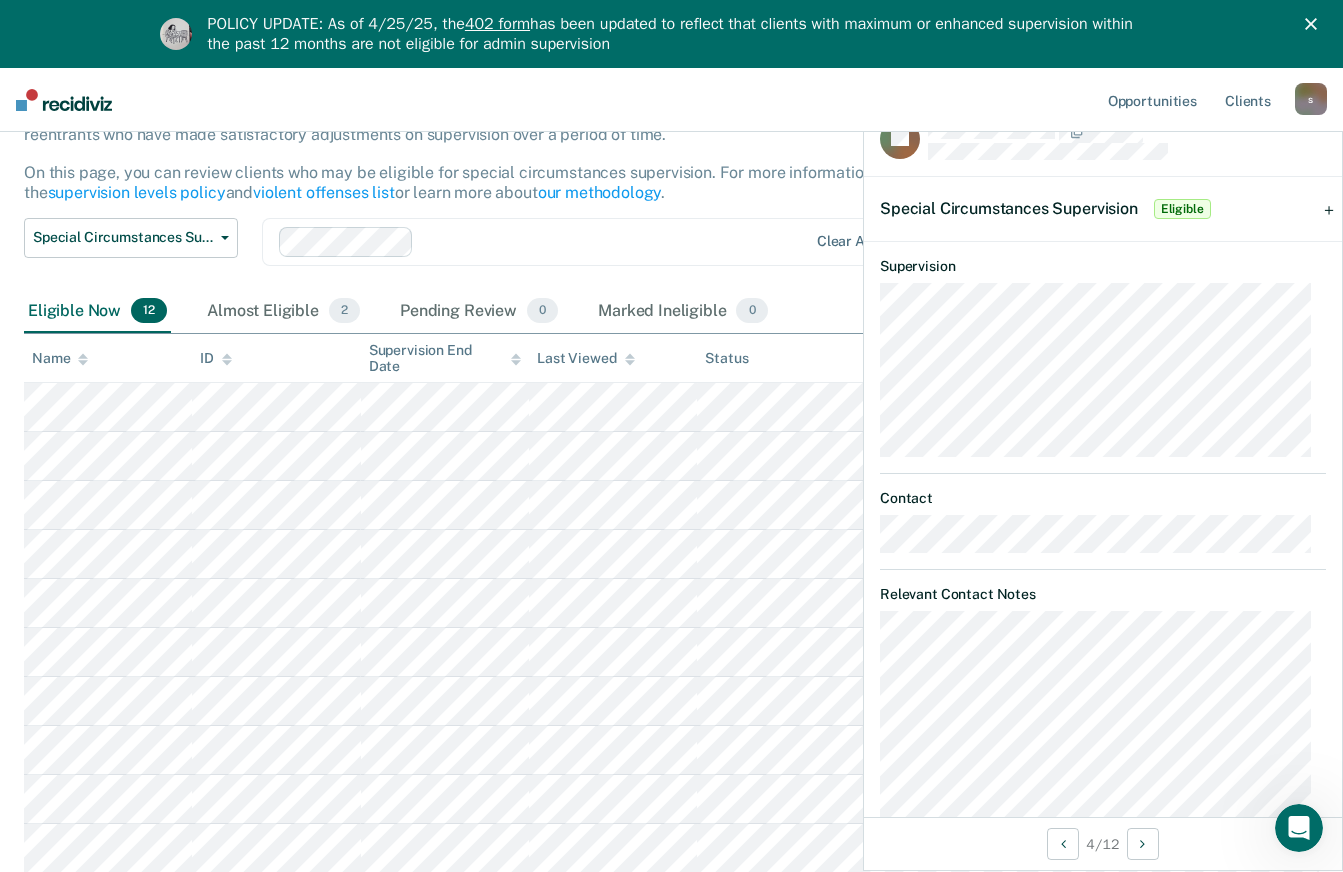 scroll, scrollTop: 17, scrollLeft: 0, axis: vertical 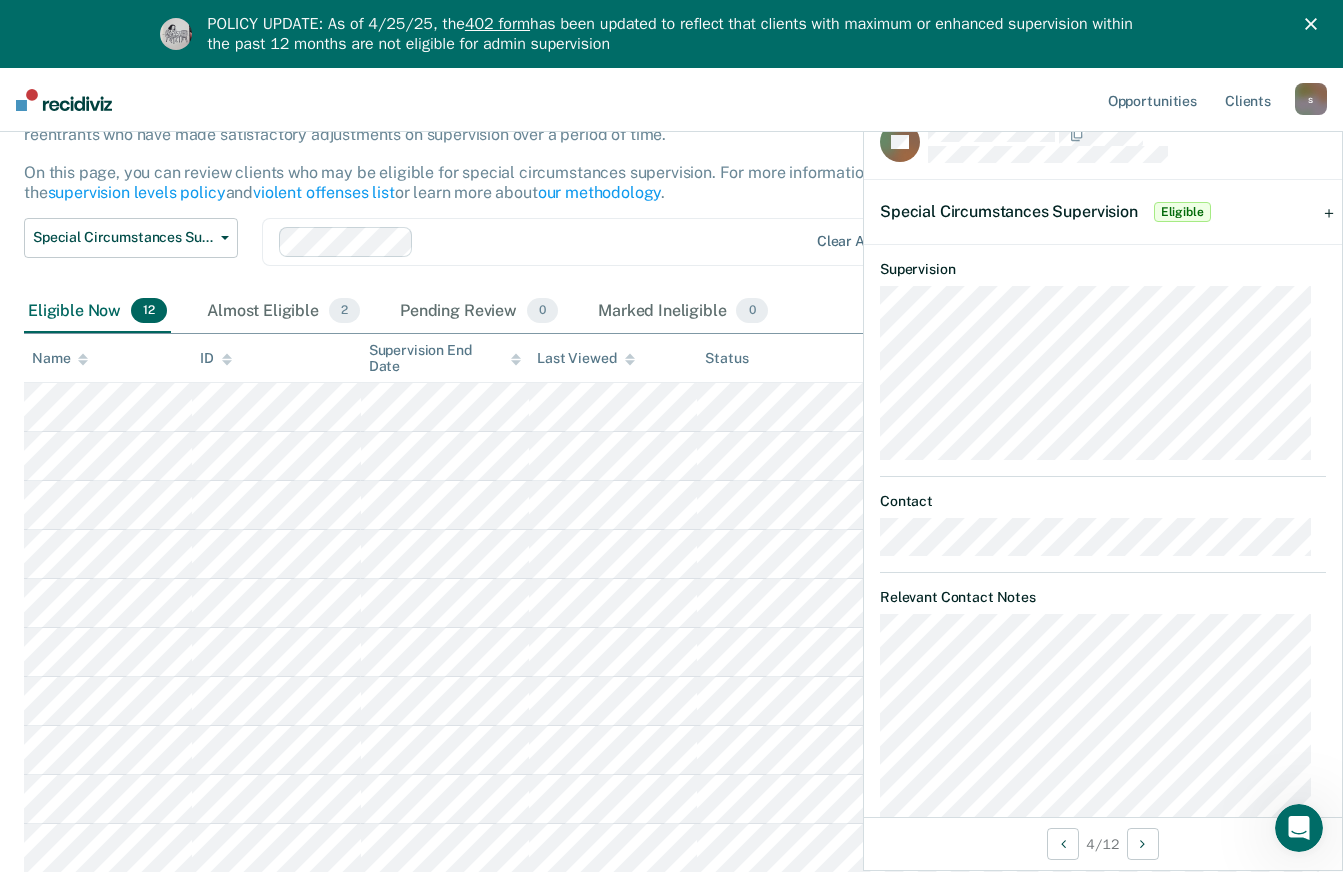 click on "Special Circumstances Supervision" at bounding box center (1009, 211) 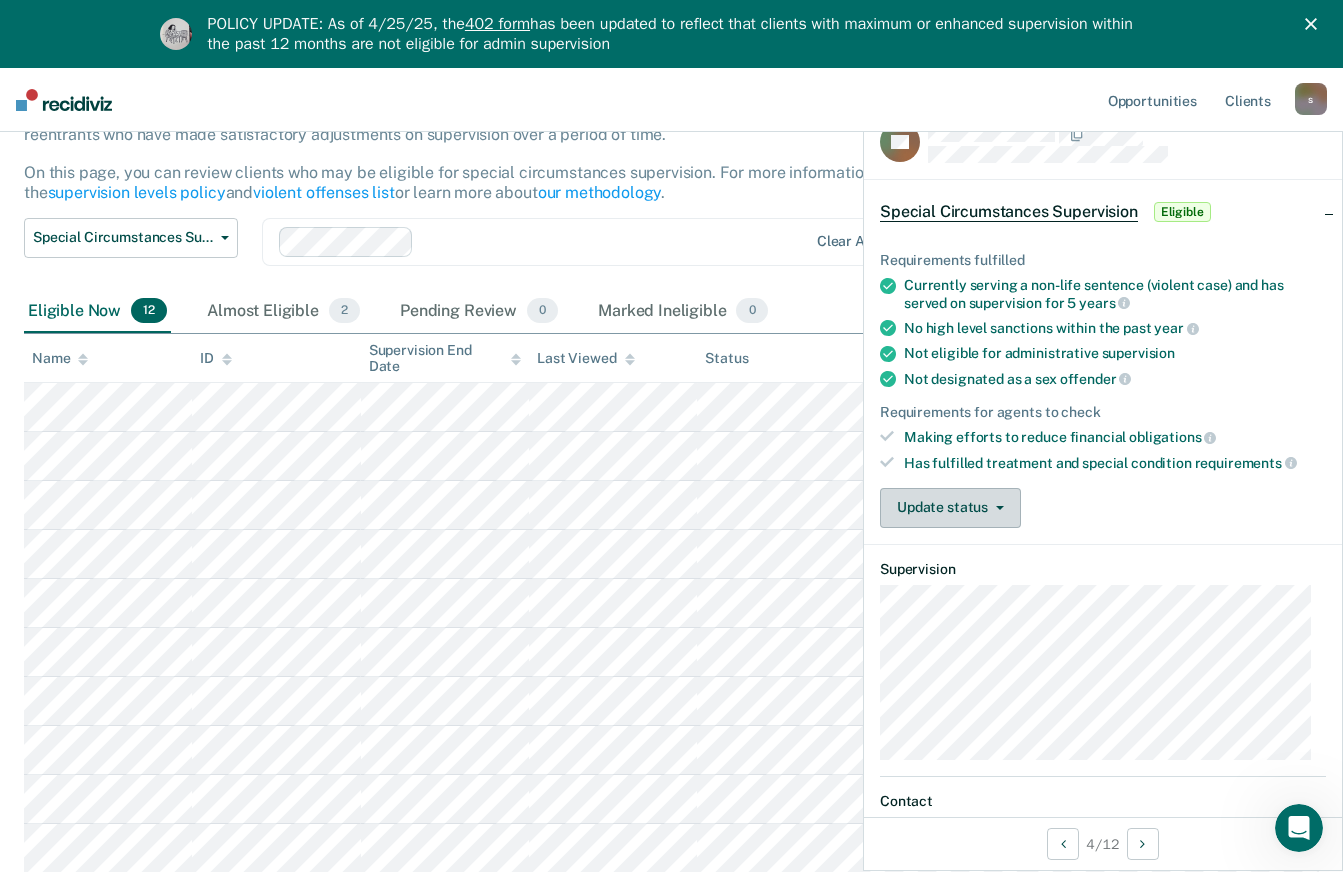click 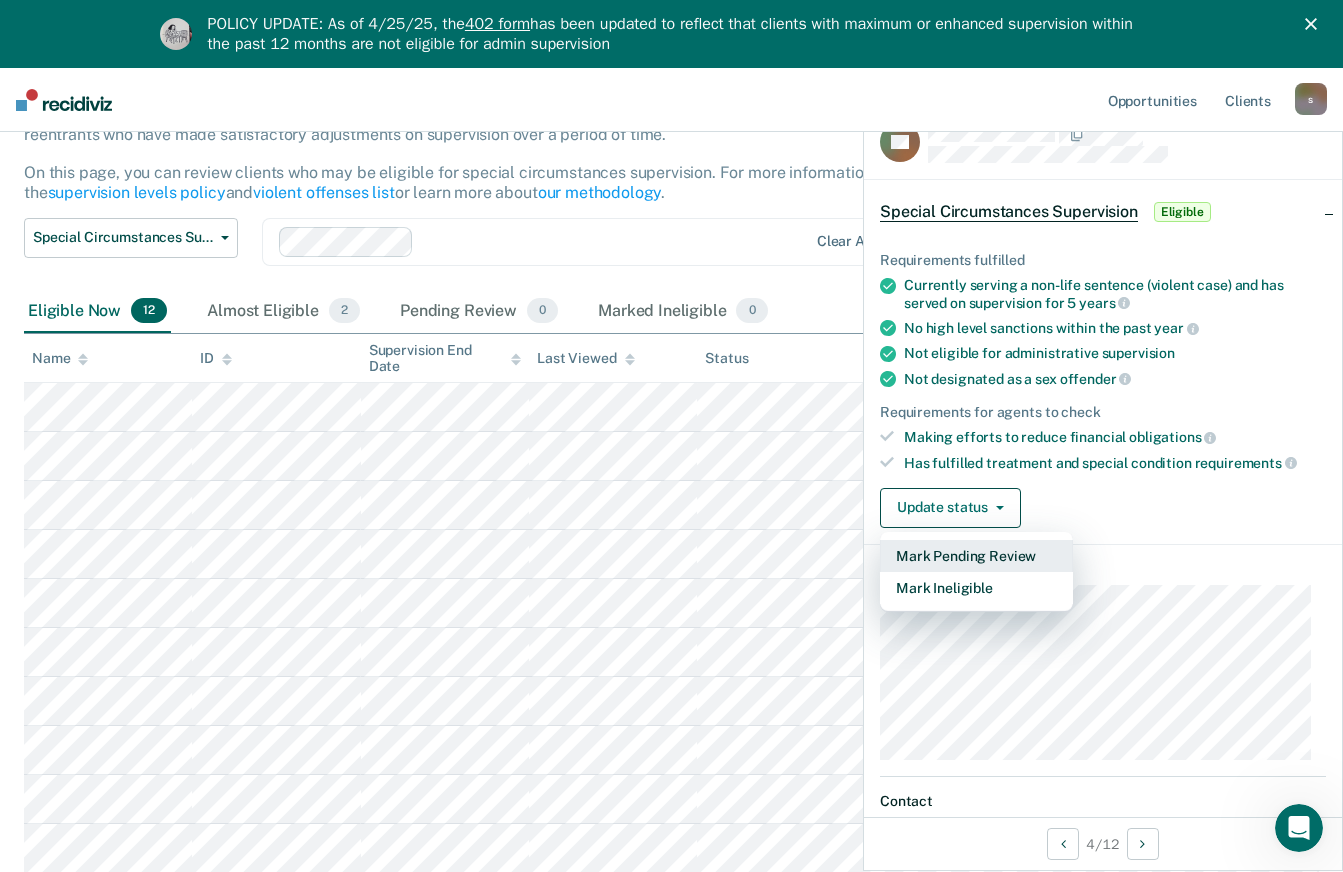click on "Mark Pending Review" at bounding box center [976, 556] 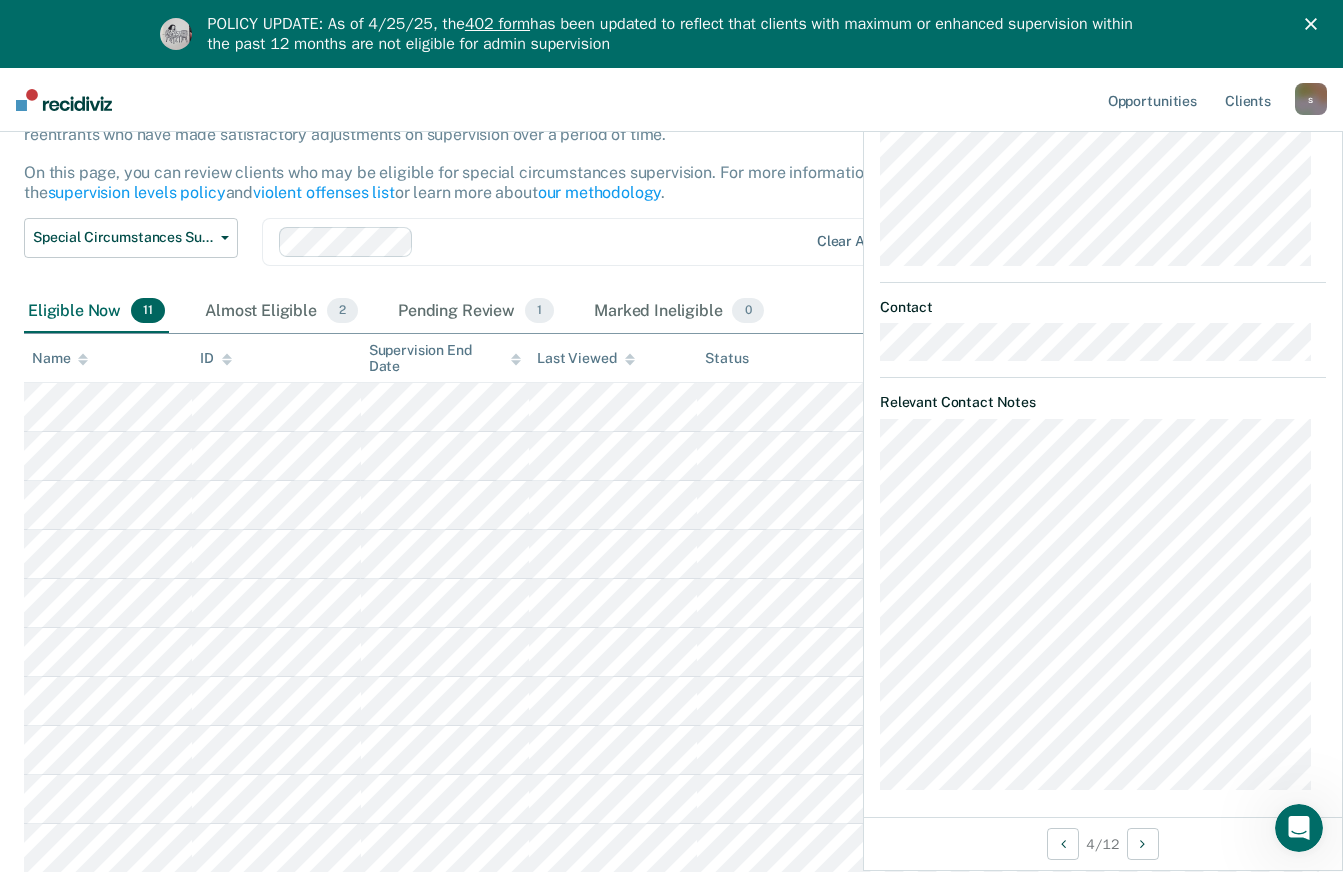 scroll, scrollTop: 617, scrollLeft: 0, axis: vertical 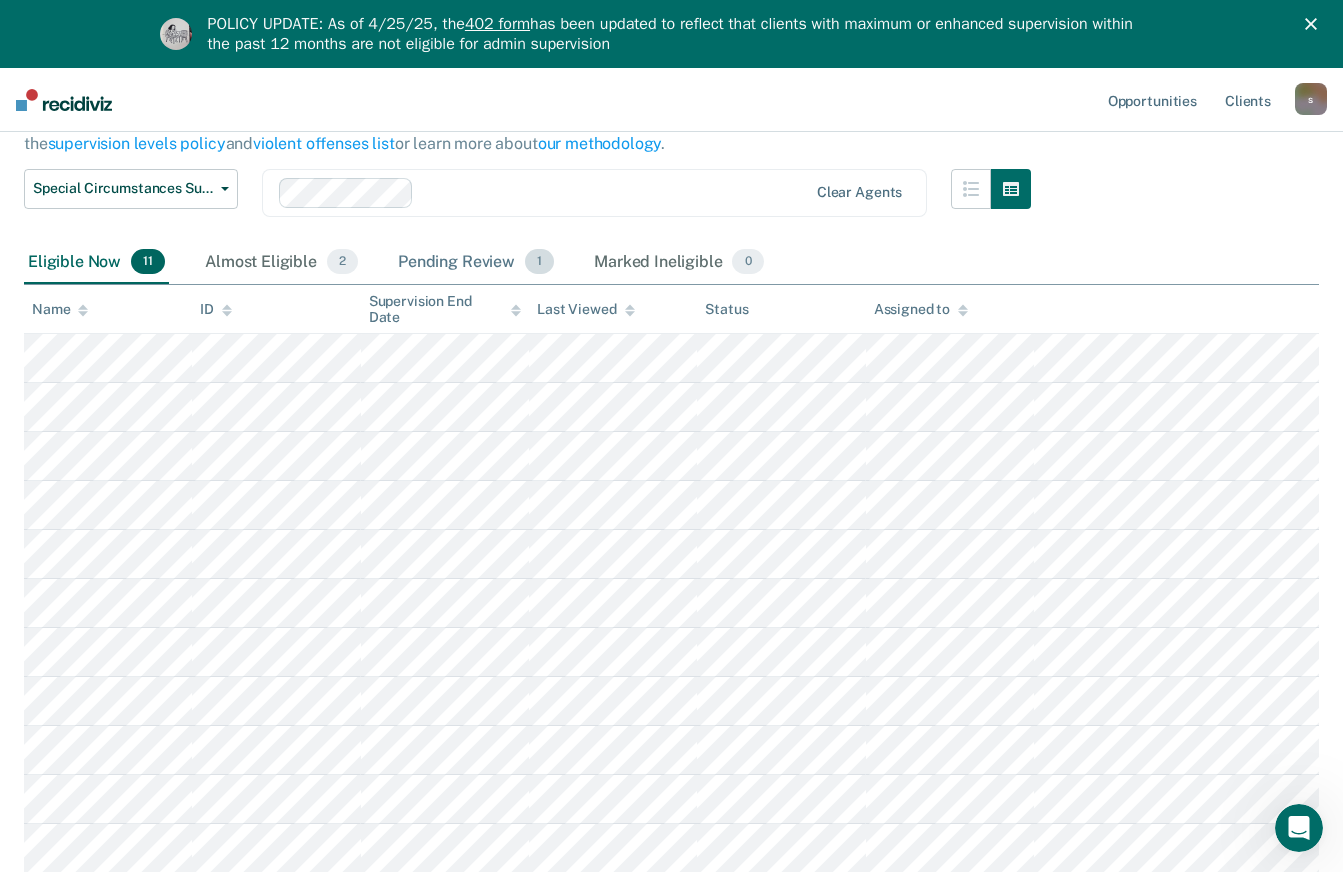 click on "Pending Review 1" at bounding box center (476, 263) 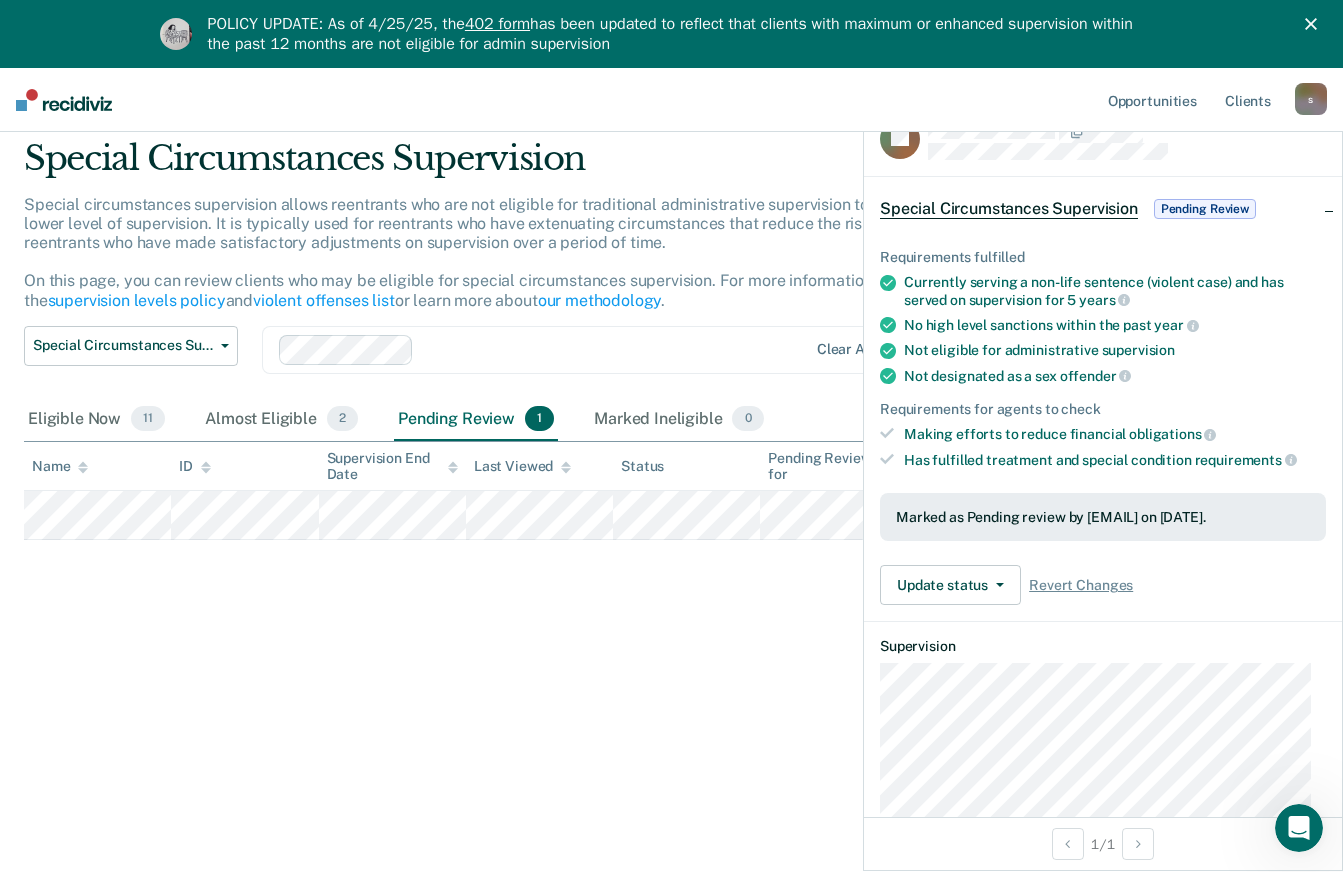 scroll, scrollTop: 0, scrollLeft: 0, axis: both 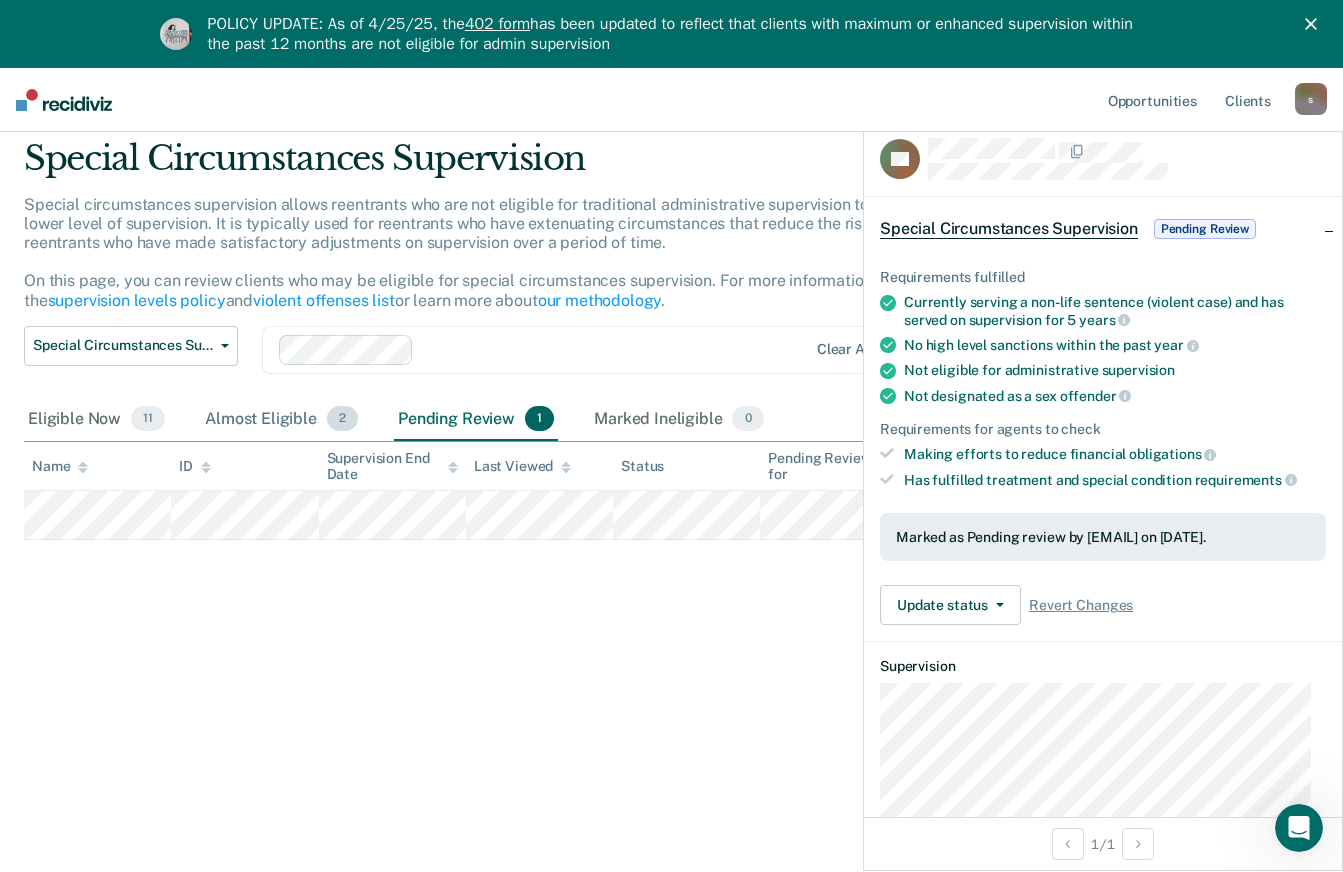 click on "Almost Eligible 2" at bounding box center (281, 420) 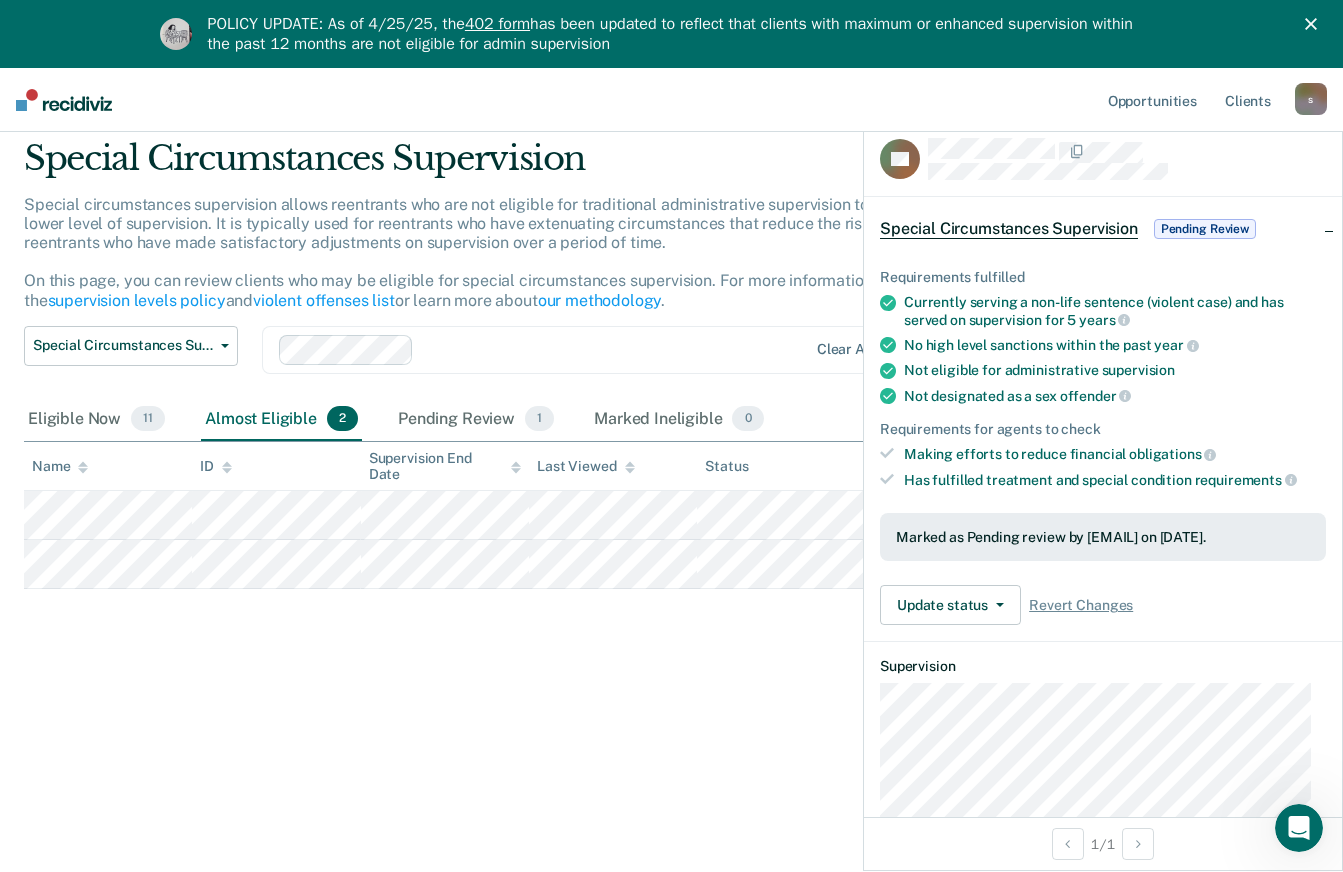 click on "Special Circumstances Supervision   Special circumstances supervision allows reentrants who are not eligible for traditional administrative supervision to be supervised at a lower level of supervision. It is typically used for reentrants who have extenuating circumstances that reduce the risk of re-offending or reentrants who have made satisfactory adjustments on supervision over a period of time. On this page, you can review clients who may be eligible for special circumstances supervision. For more information, please refer to the  supervision levels policy  and  violent offenses list  or learn more about  our methodology .  Special Circumstances Supervision Administrative Supervision Special Circumstances Supervision Clear   agents Eligible Now 11 Almost Eligible 2 Pending Review 1 Marked Ineligible 0
To pick up a draggable item, press the space bar.
While dragging, use the arrow keys to move the item.
Press space again to drop the item in its new position, or press escape to cancel.
Name" at bounding box center [671, 462] 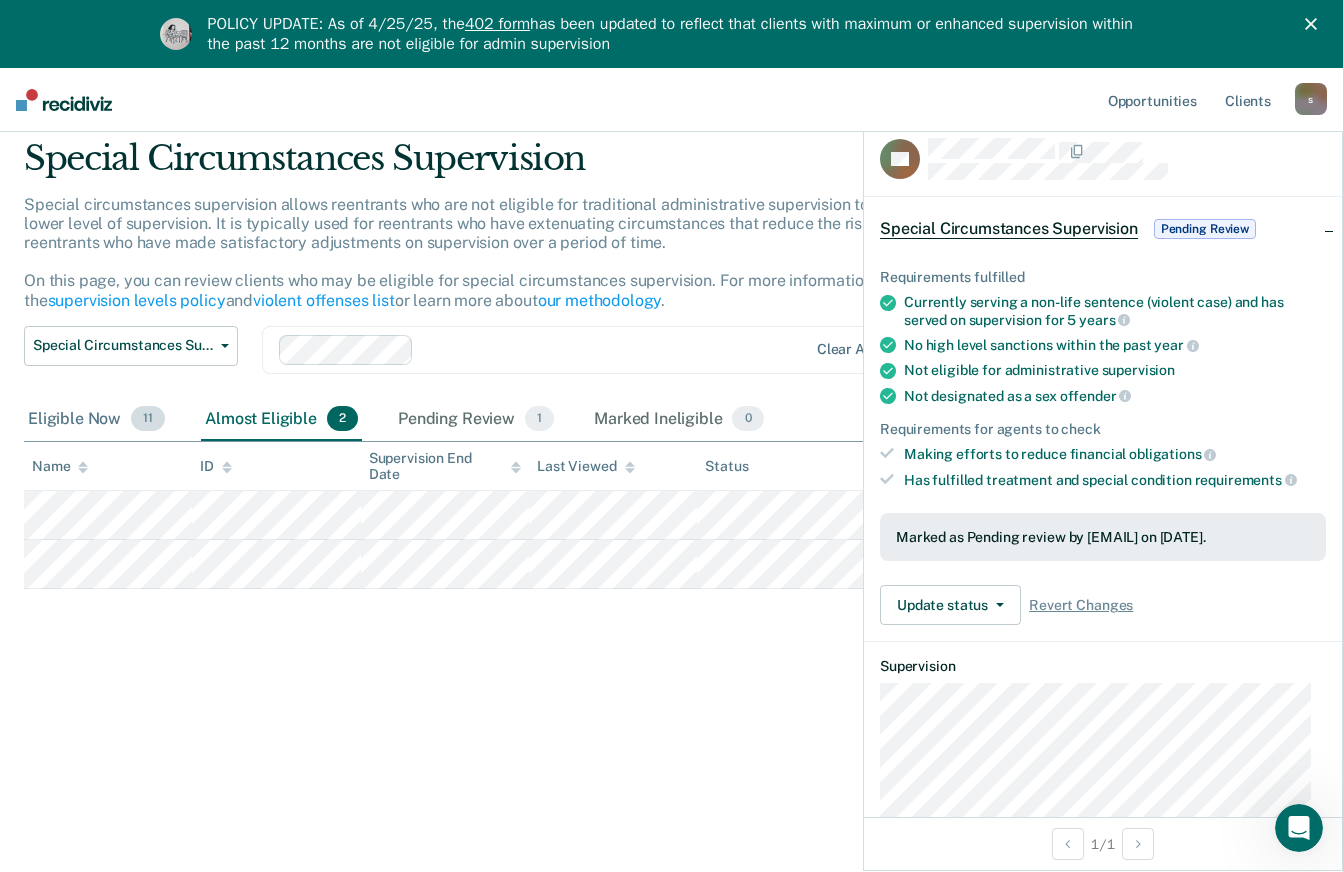 click on "Eligible Now 11" at bounding box center [96, 420] 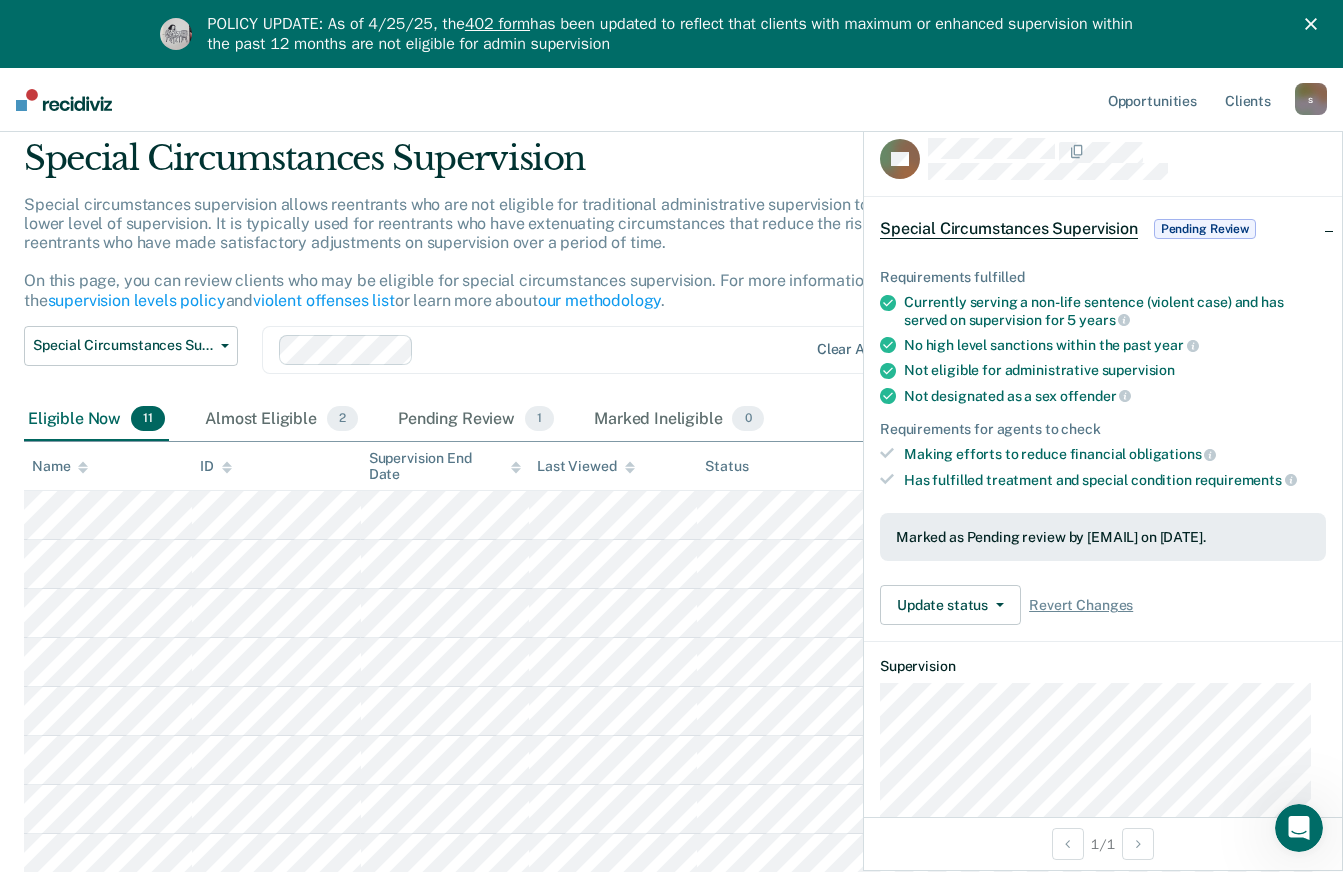 click on "Special Circumstances Supervision Pending Review" at bounding box center (1103, 229) 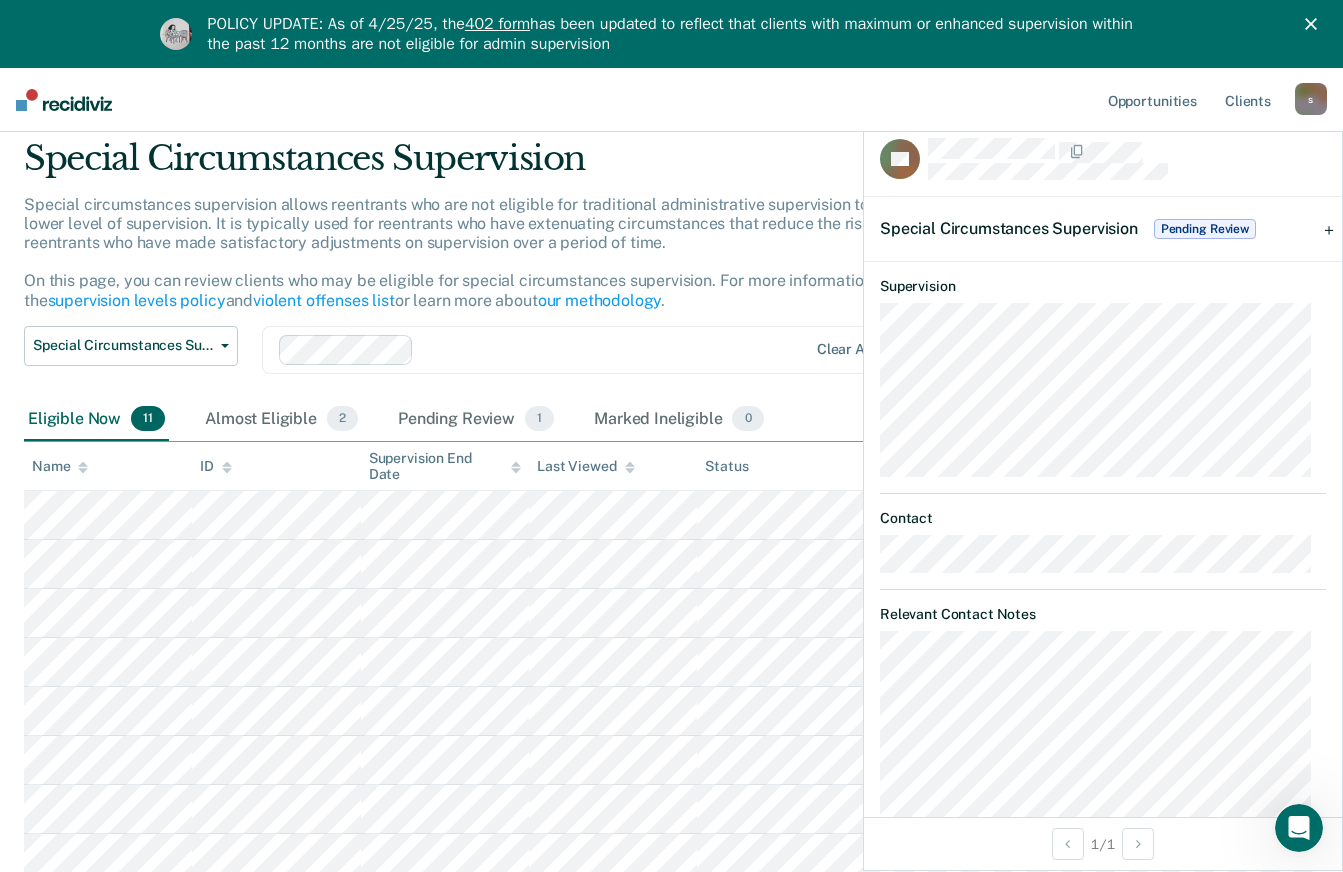 scroll, scrollTop: 222, scrollLeft: 0, axis: vertical 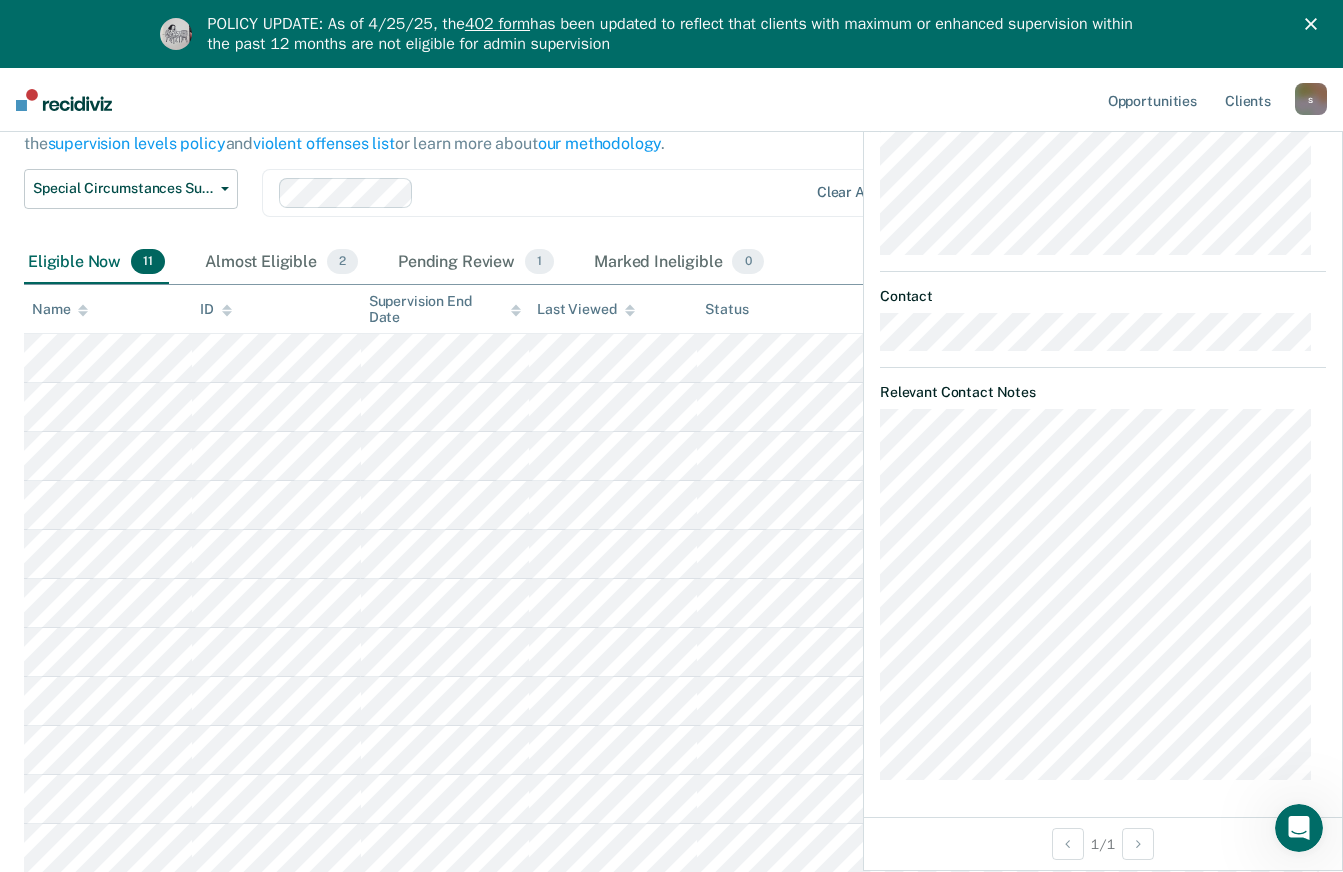 click 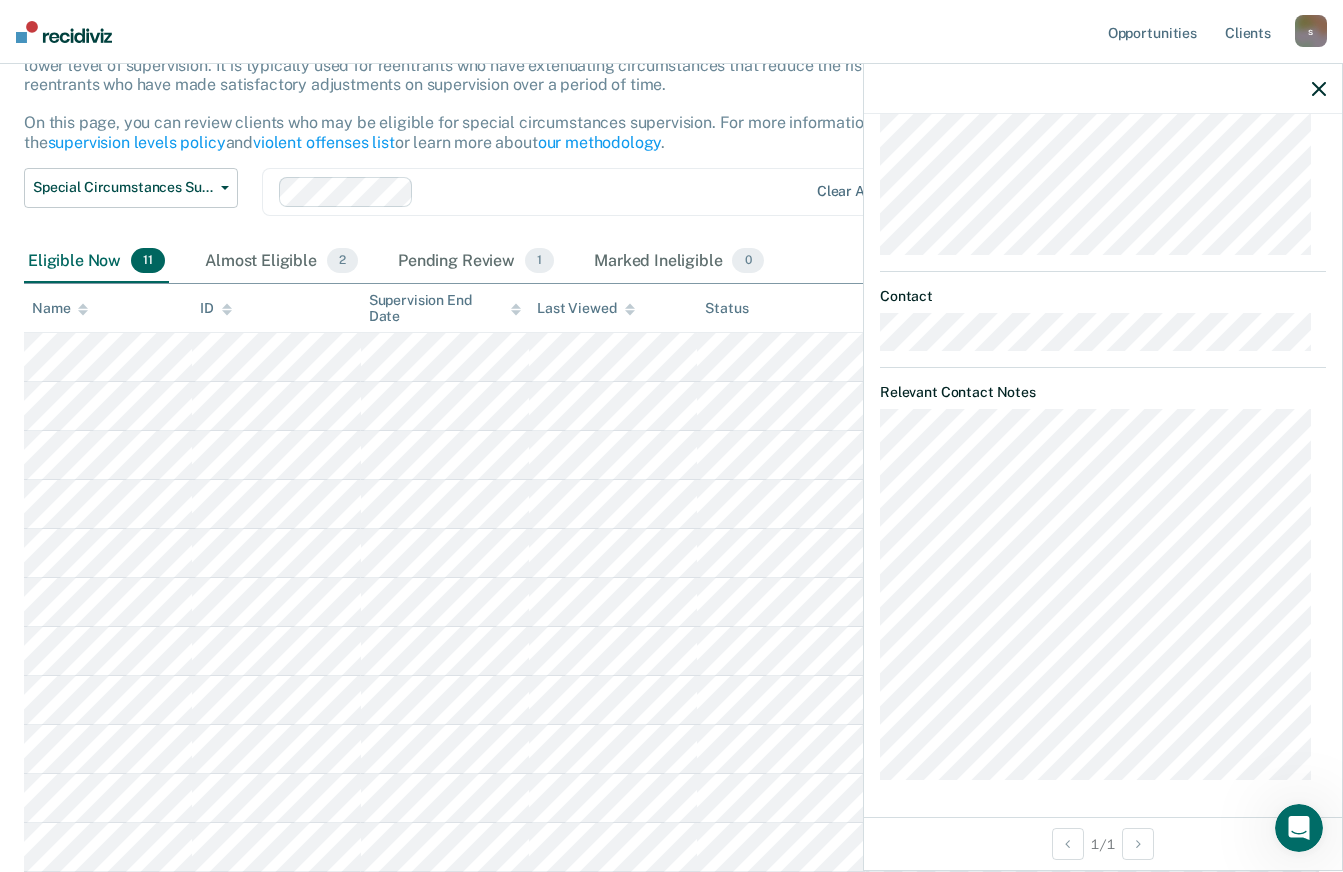 scroll, scrollTop: 157, scrollLeft: 0, axis: vertical 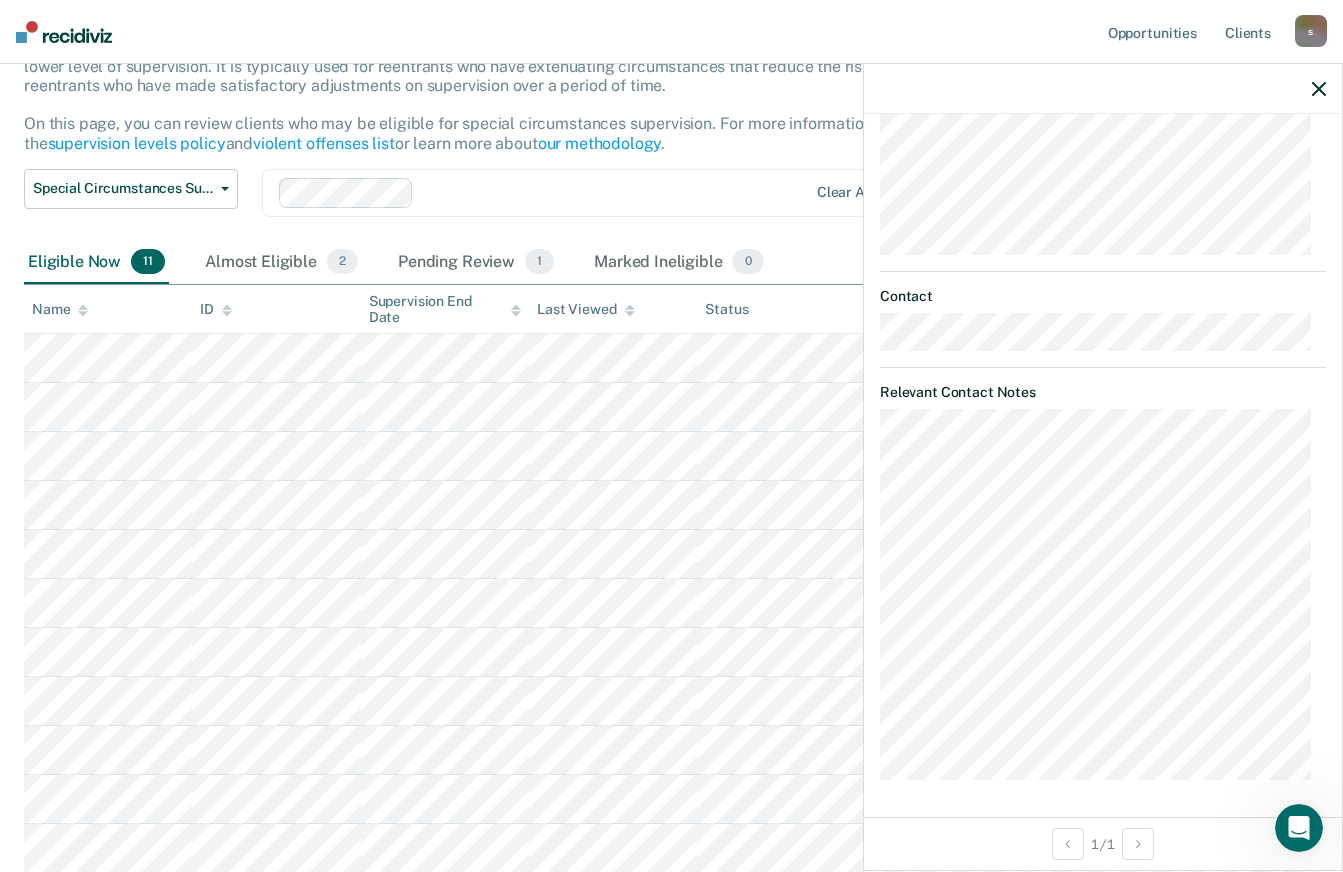 click 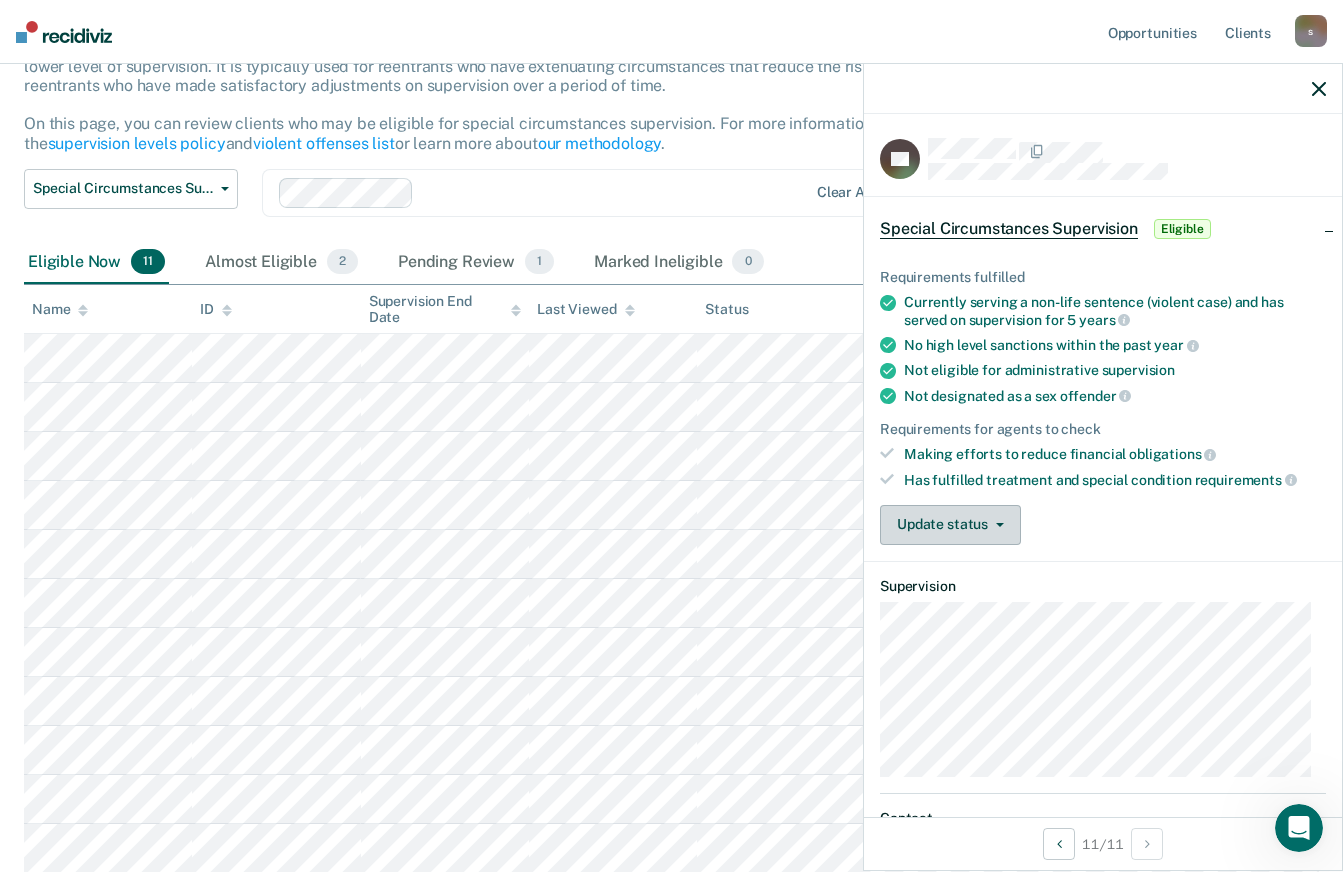 click on "Update status" at bounding box center (950, 525) 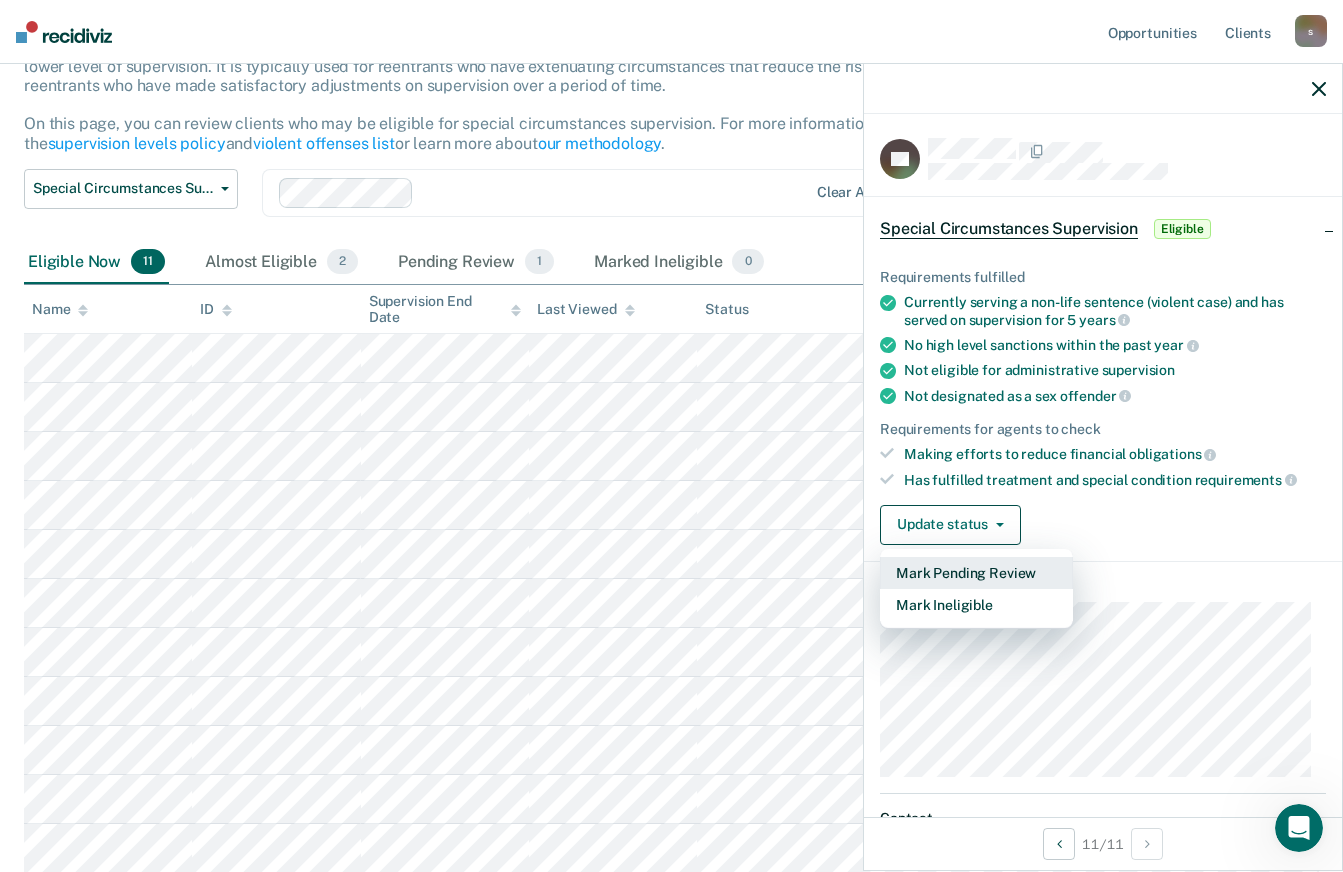 click on "Mark Pending Review" at bounding box center (976, 573) 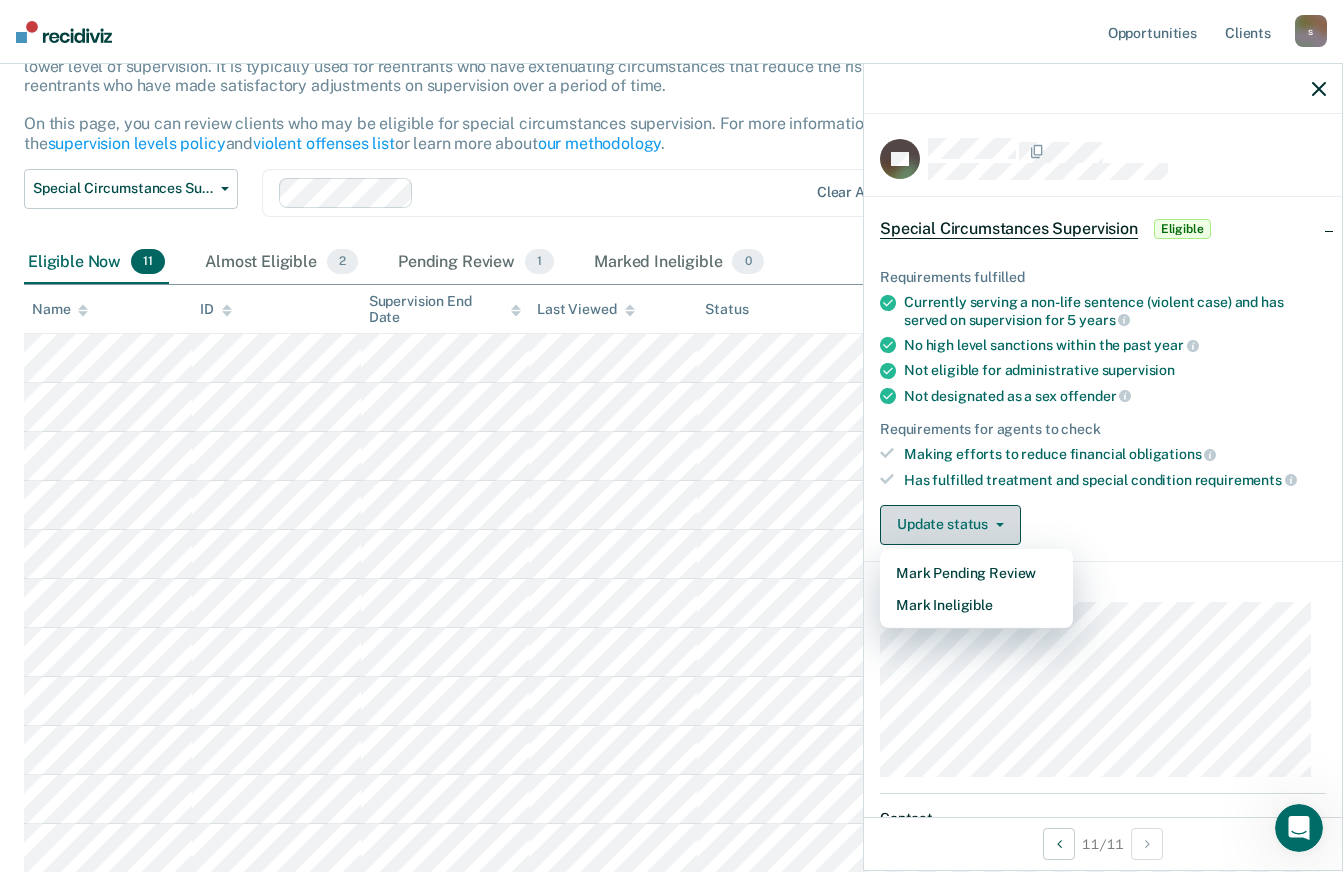scroll, scrollTop: 108, scrollLeft: 0, axis: vertical 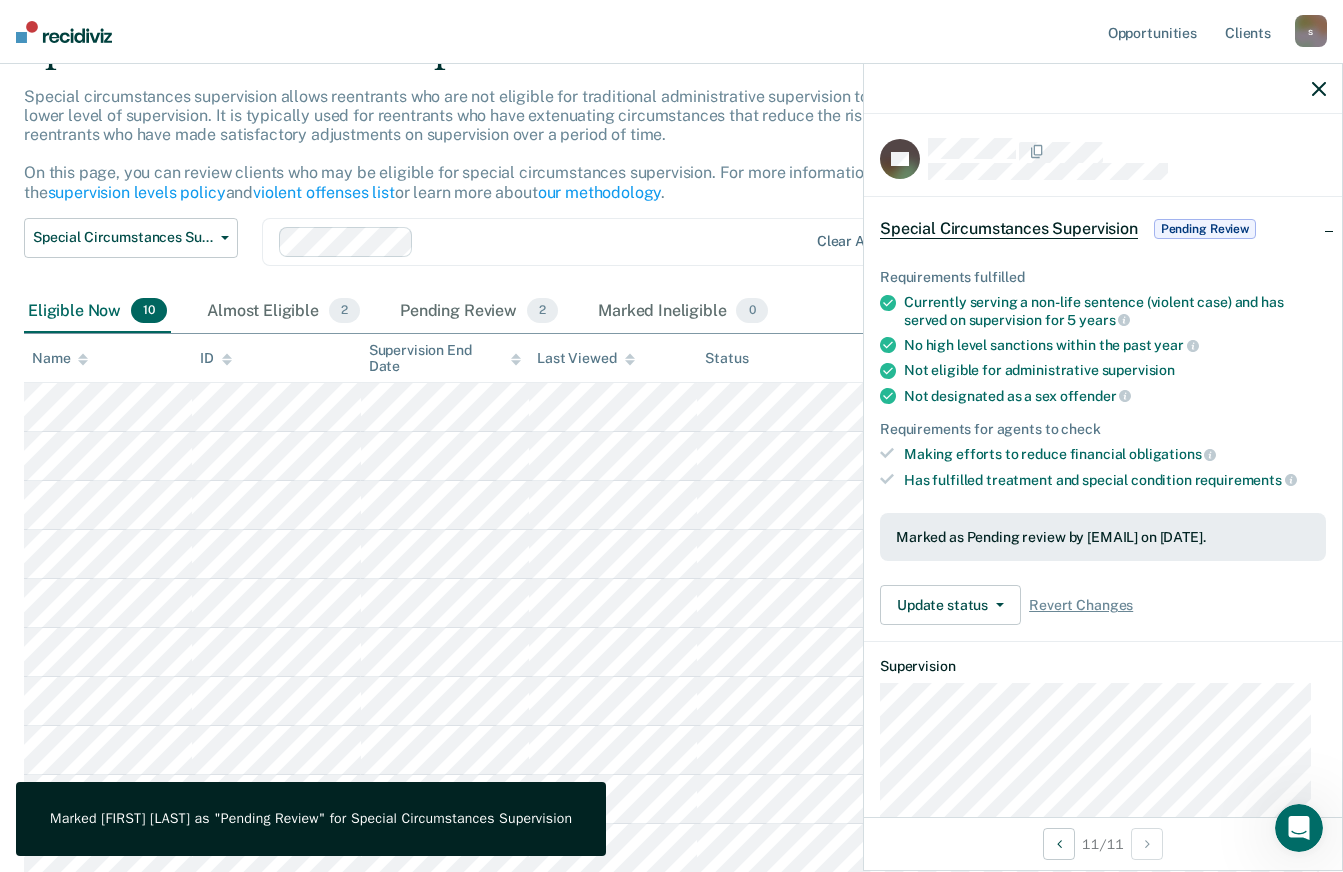 click 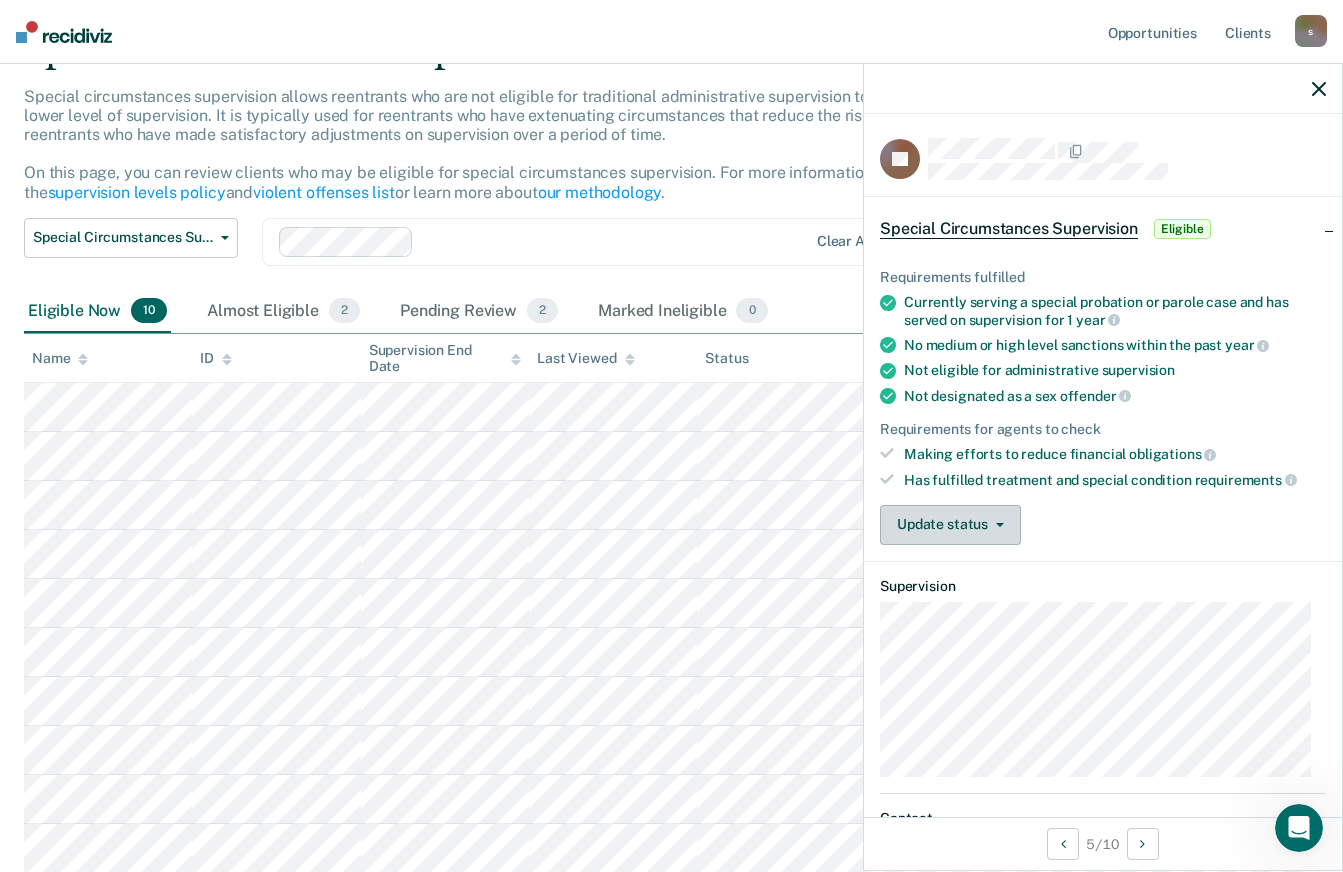 click 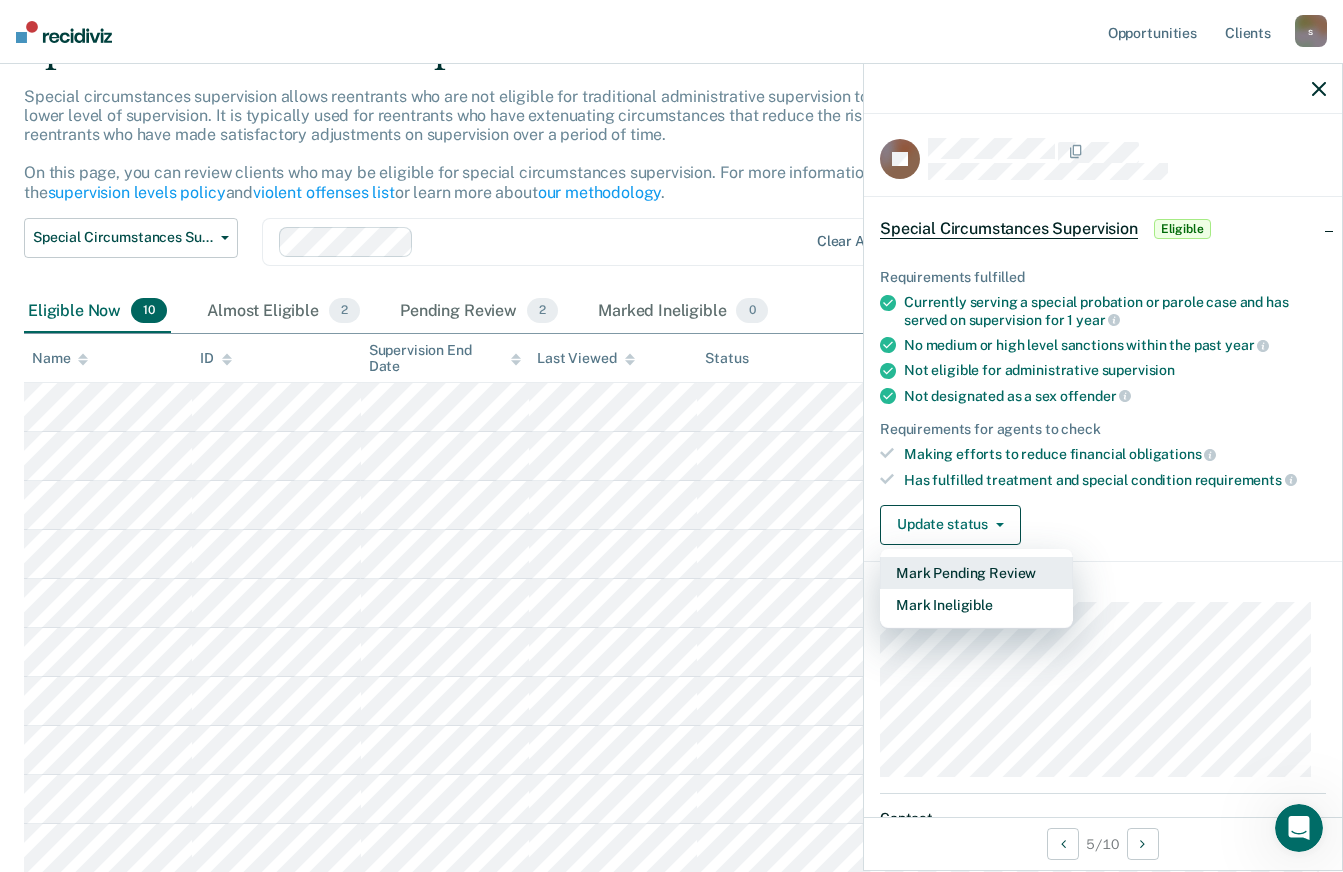 click on "Mark Pending Review" at bounding box center [976, 573] 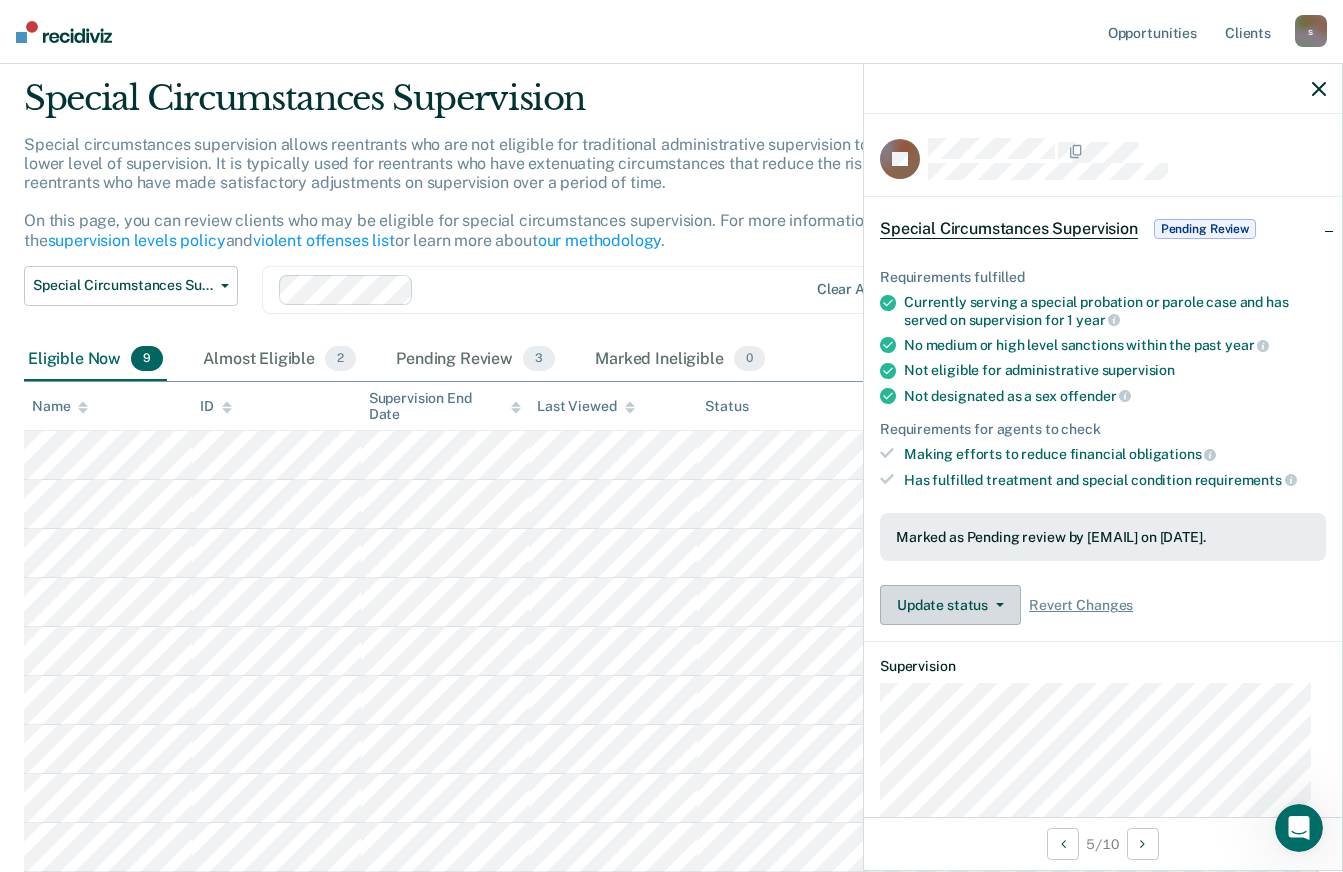 scroll, scrollTop: 59, scrollLeft: 0, axis: vertical 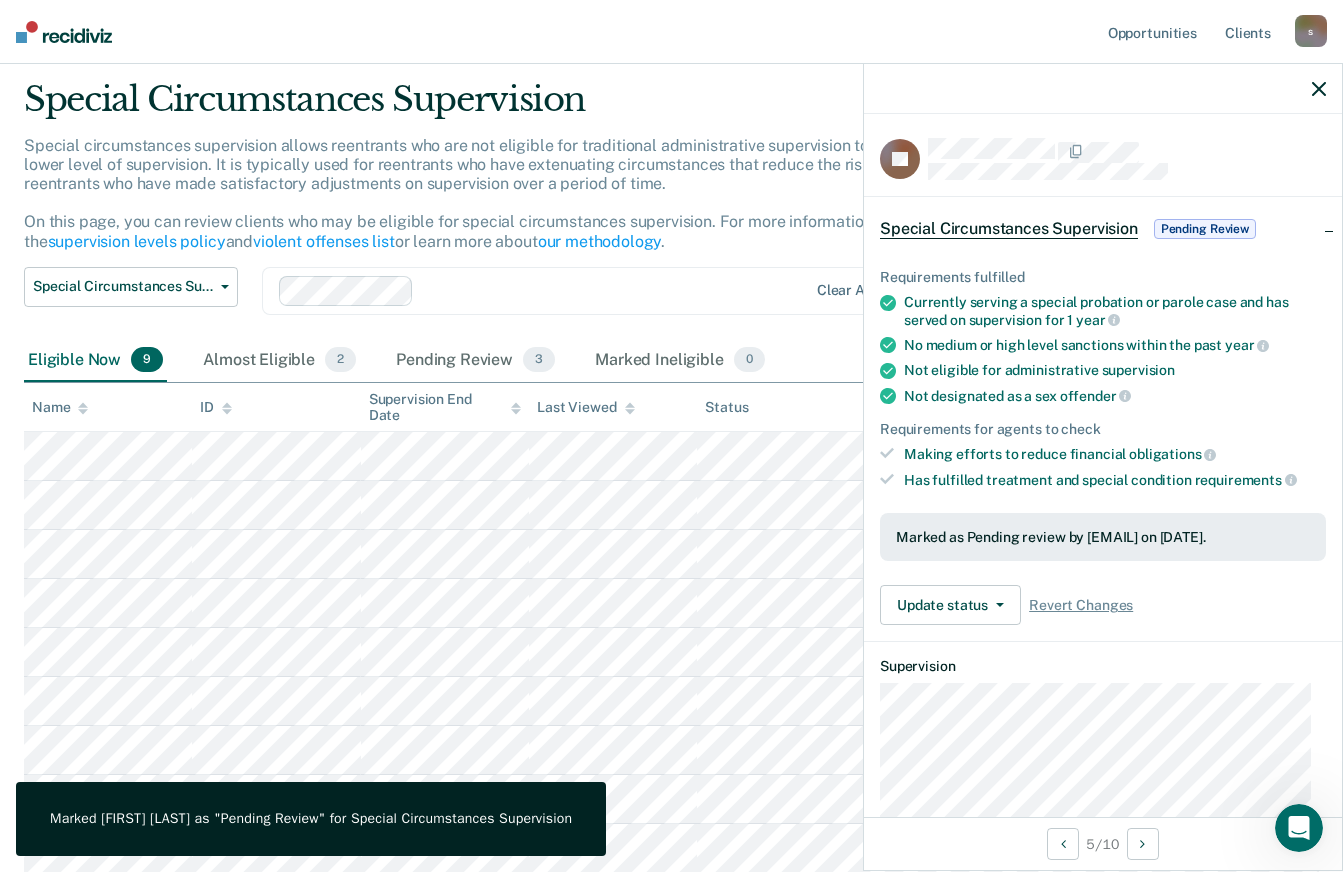 click 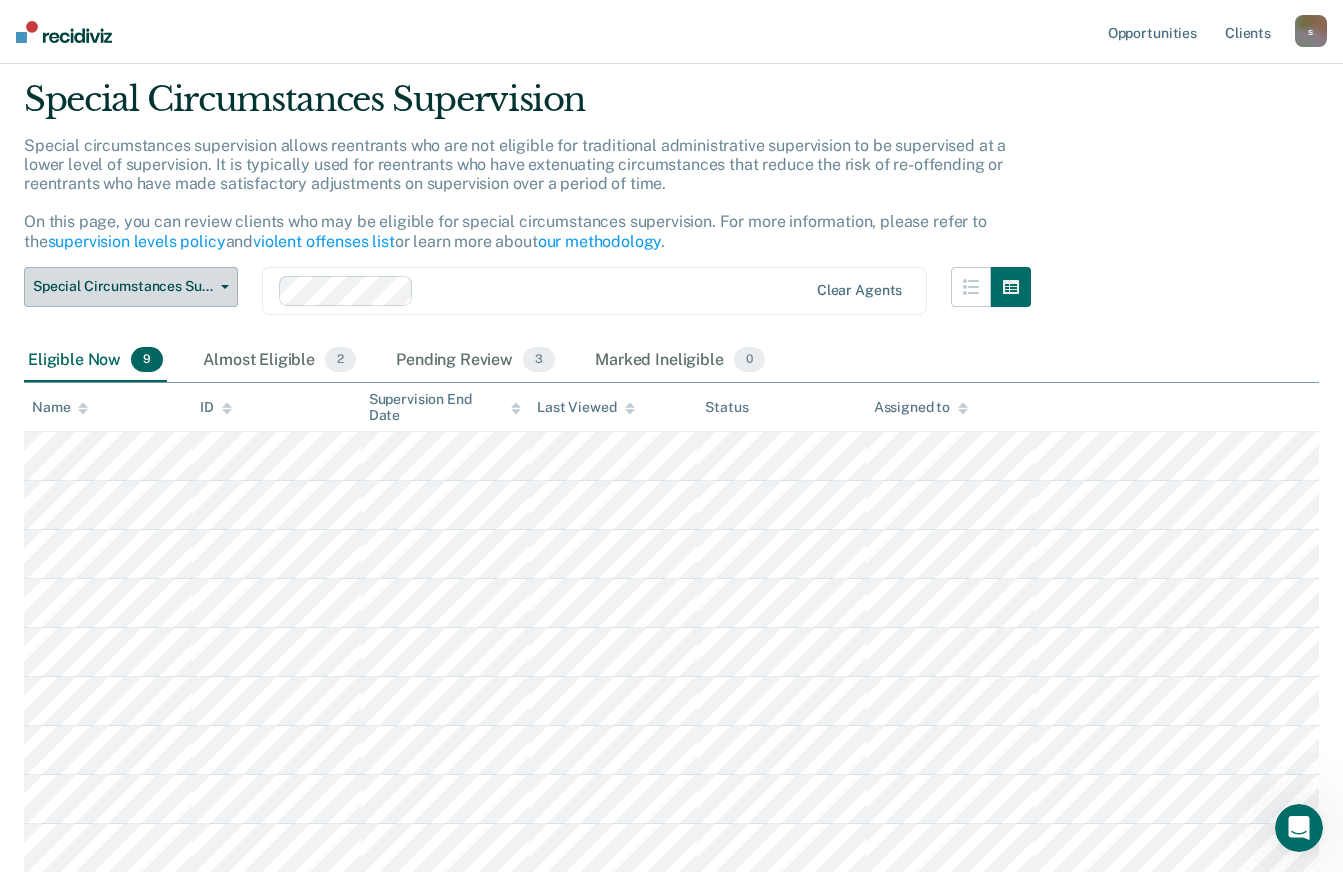 click on "Special Circumstances Supervision" at bounding box center (123, 286) 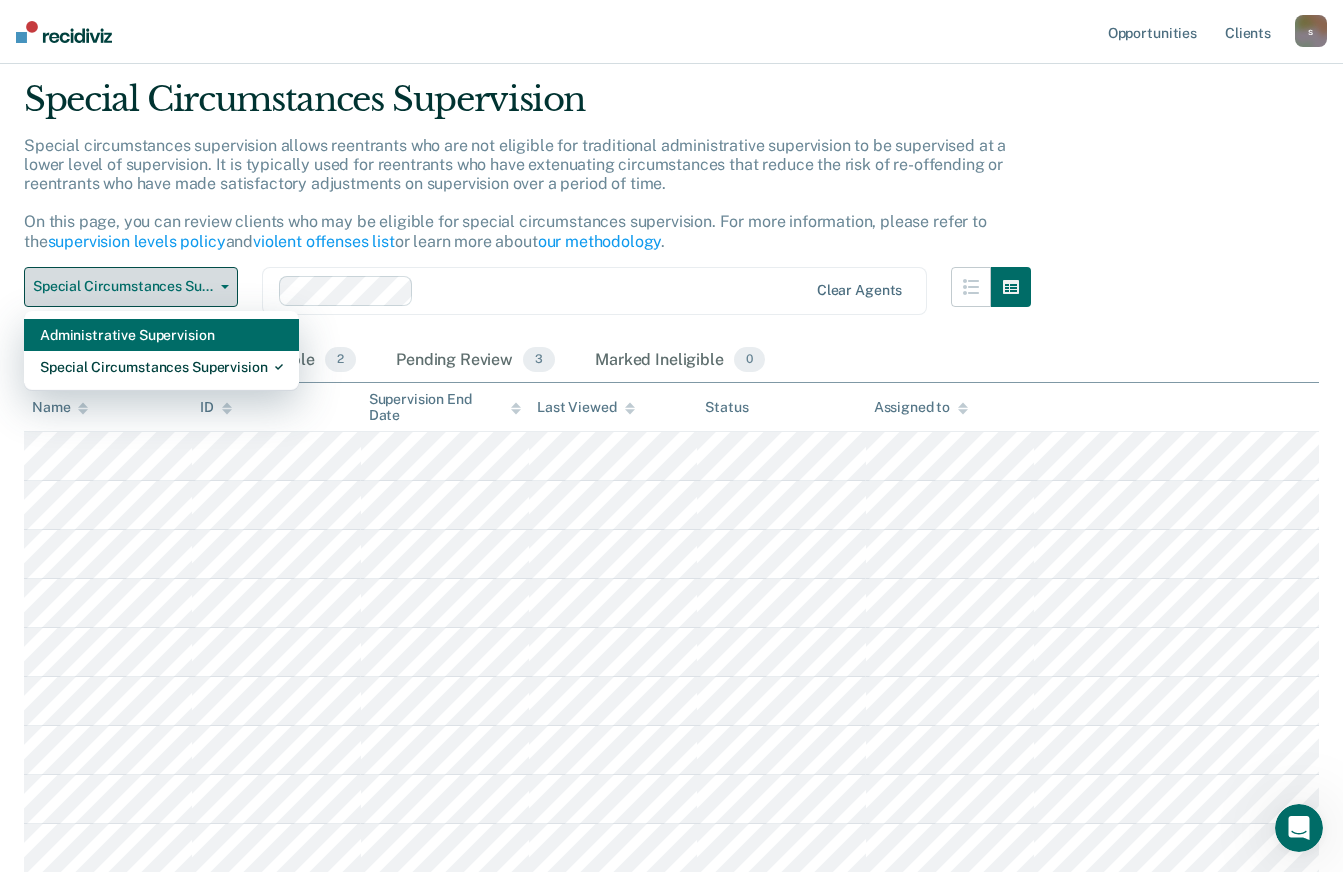 click on "Administrative Supervision" at bounding box center [161, 335] 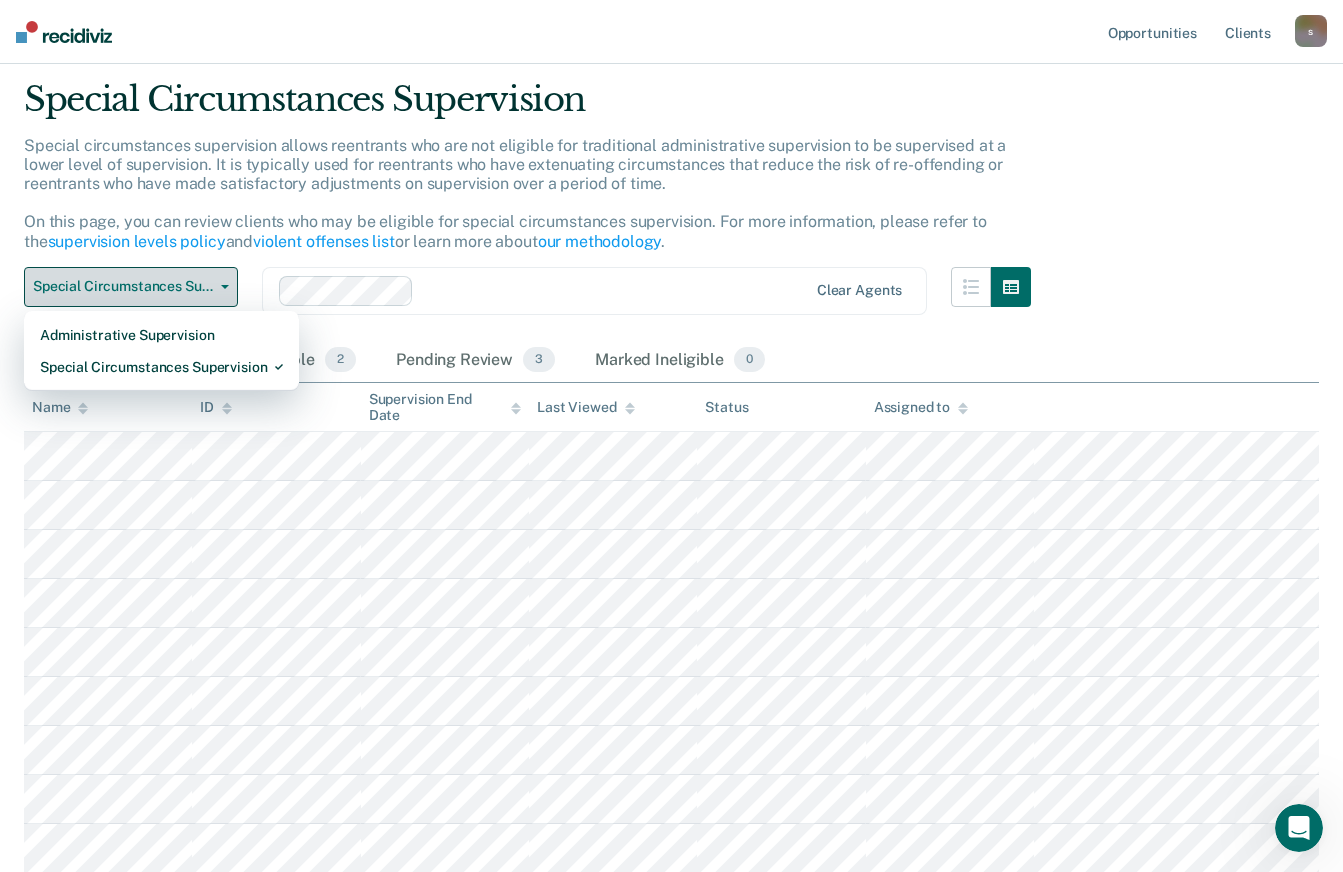 scroll, scrollTop: 0, scrollLeft: 0, axis: both 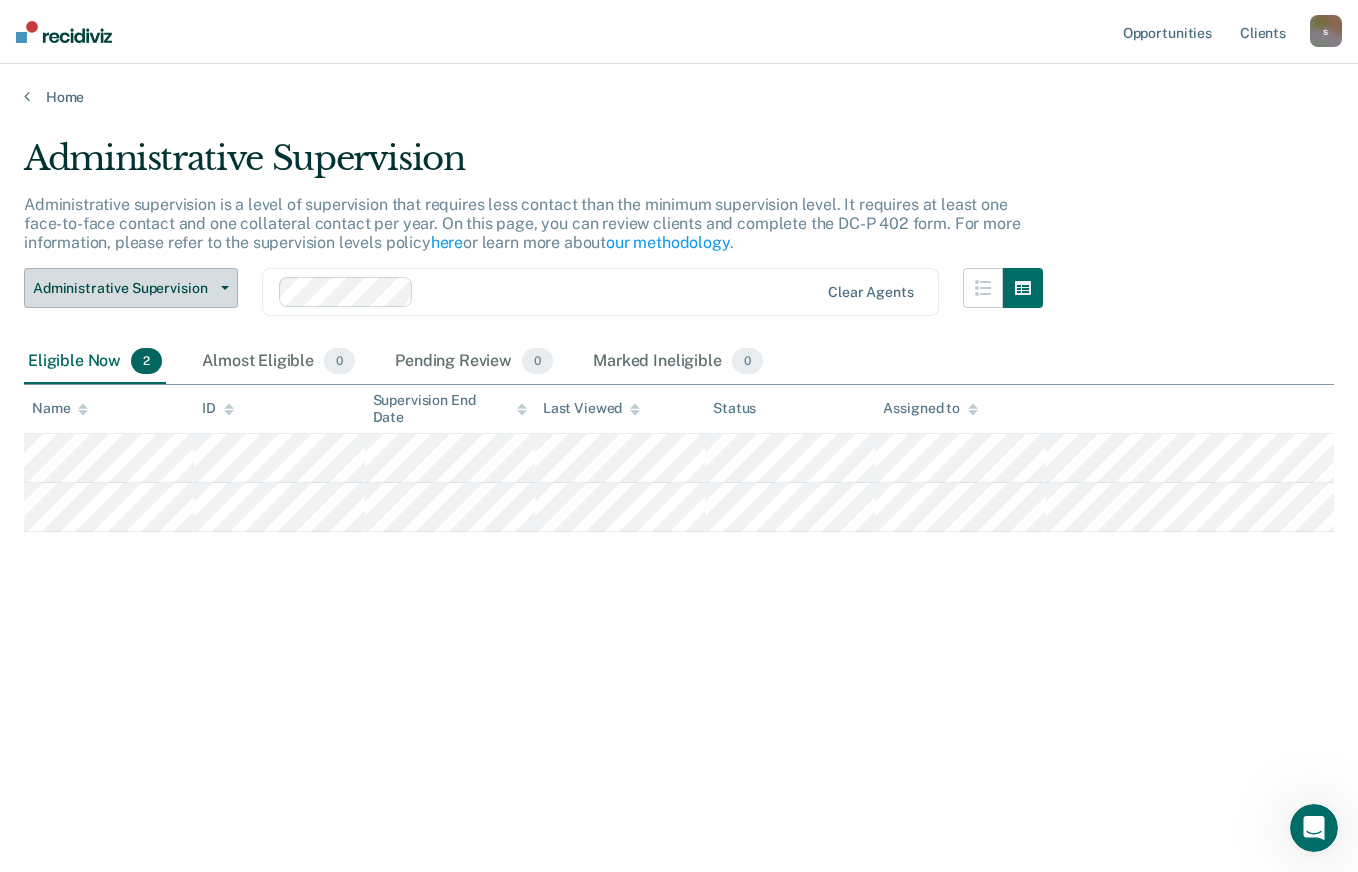 click on "Administrative Supervision" at bounding box center [123, 288] 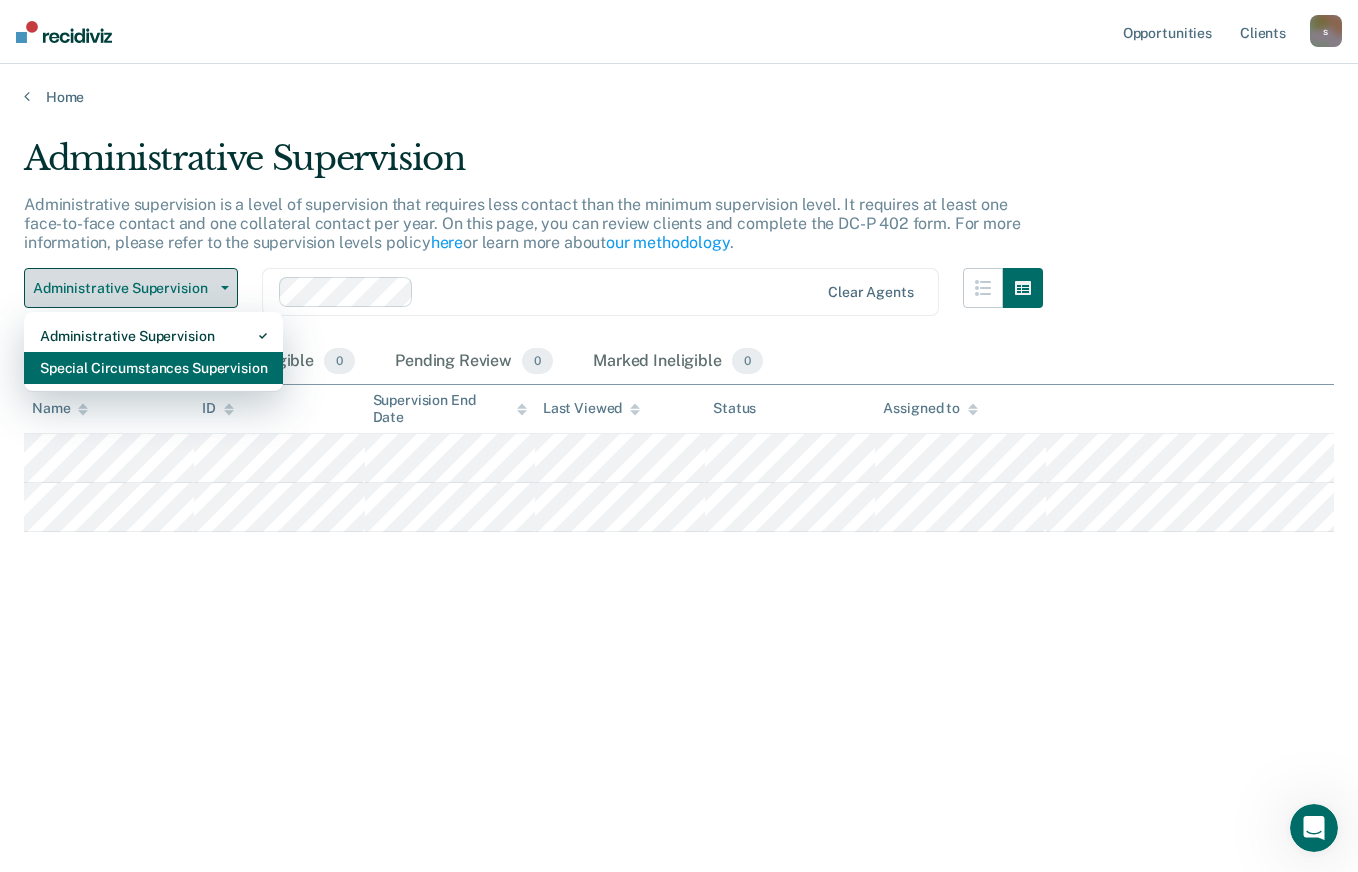 click on "Special Circumstances Supervision" at bounding box center [153, 368] 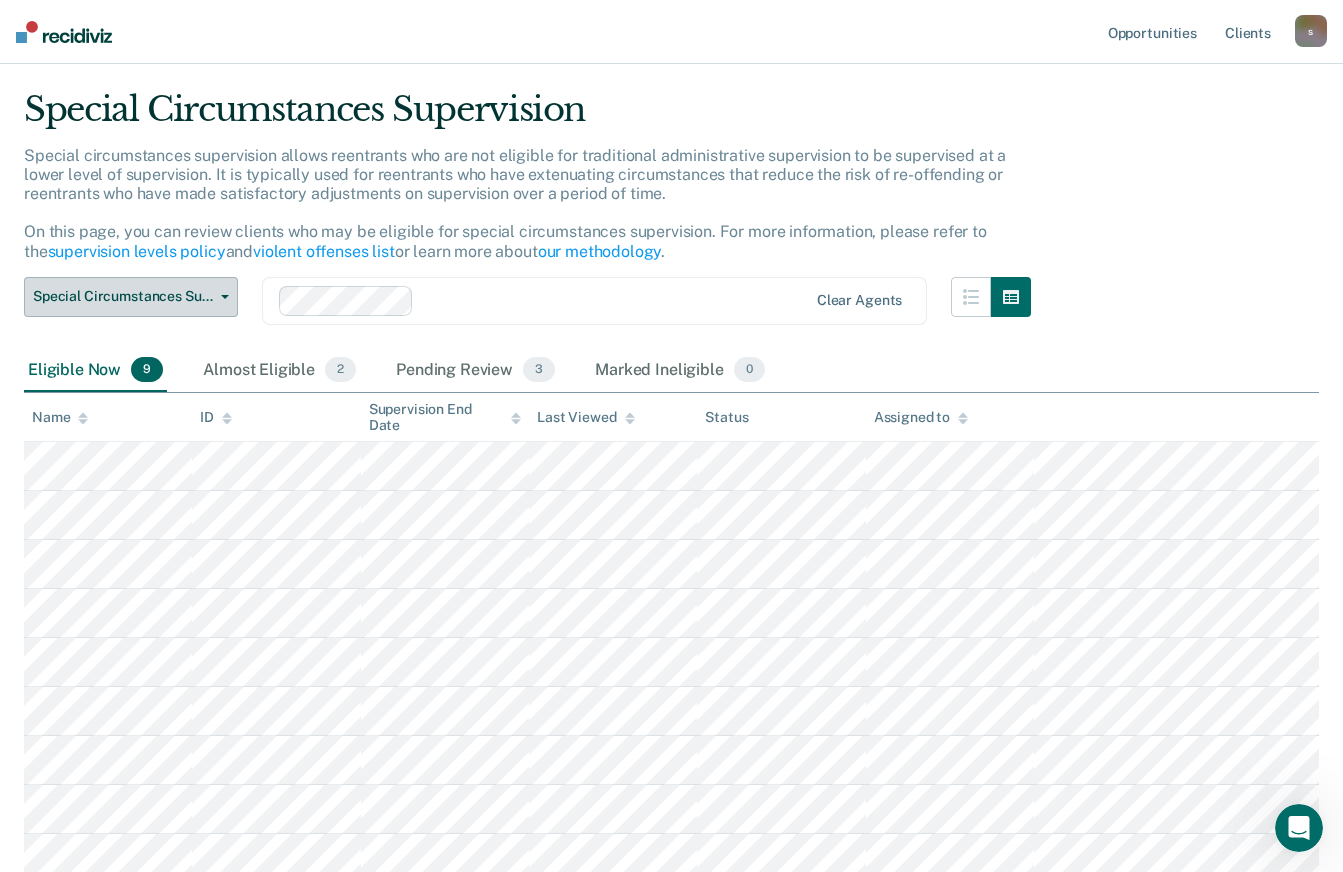 scroll, scrollTop: 59, scrollLeft: 0, axis: vertical 